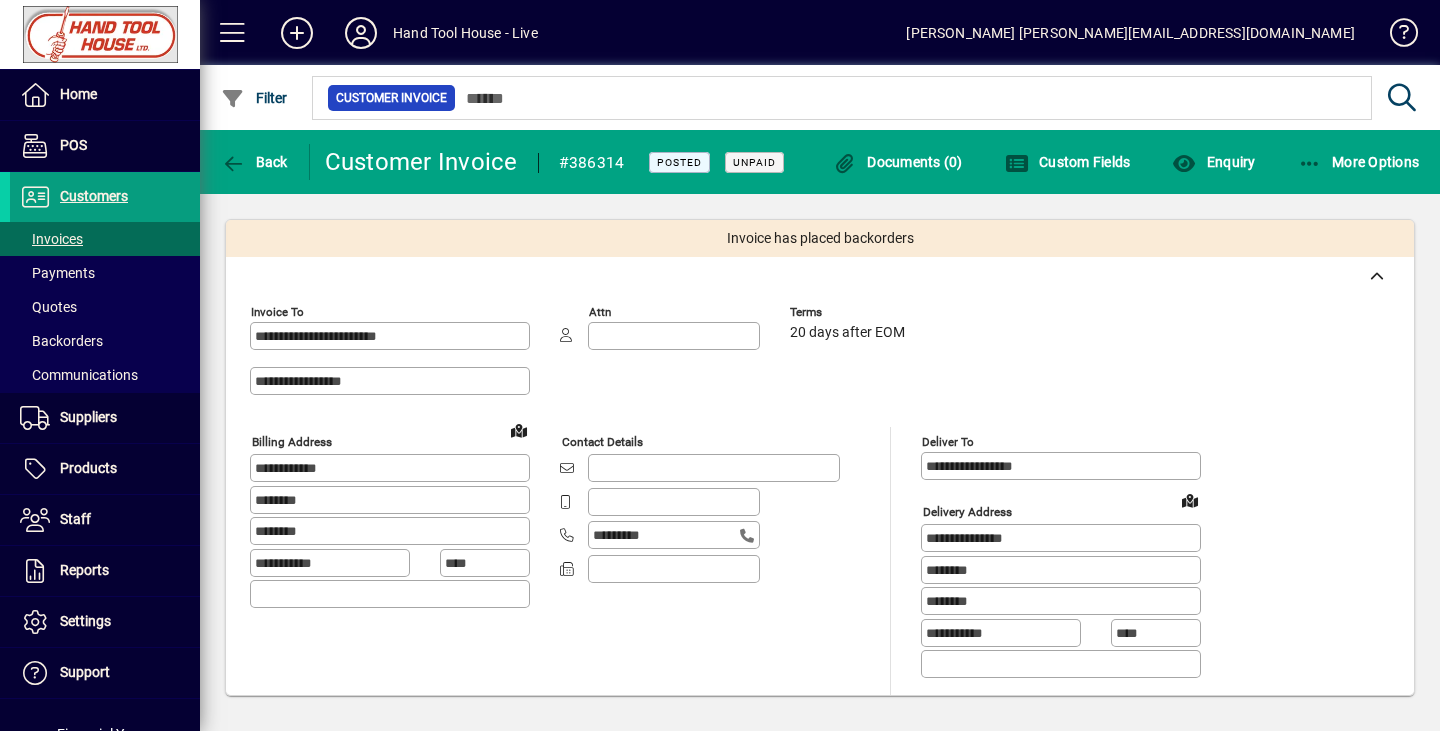 scroll, scrollTop: 0, scrollLeft: 0, axis: both 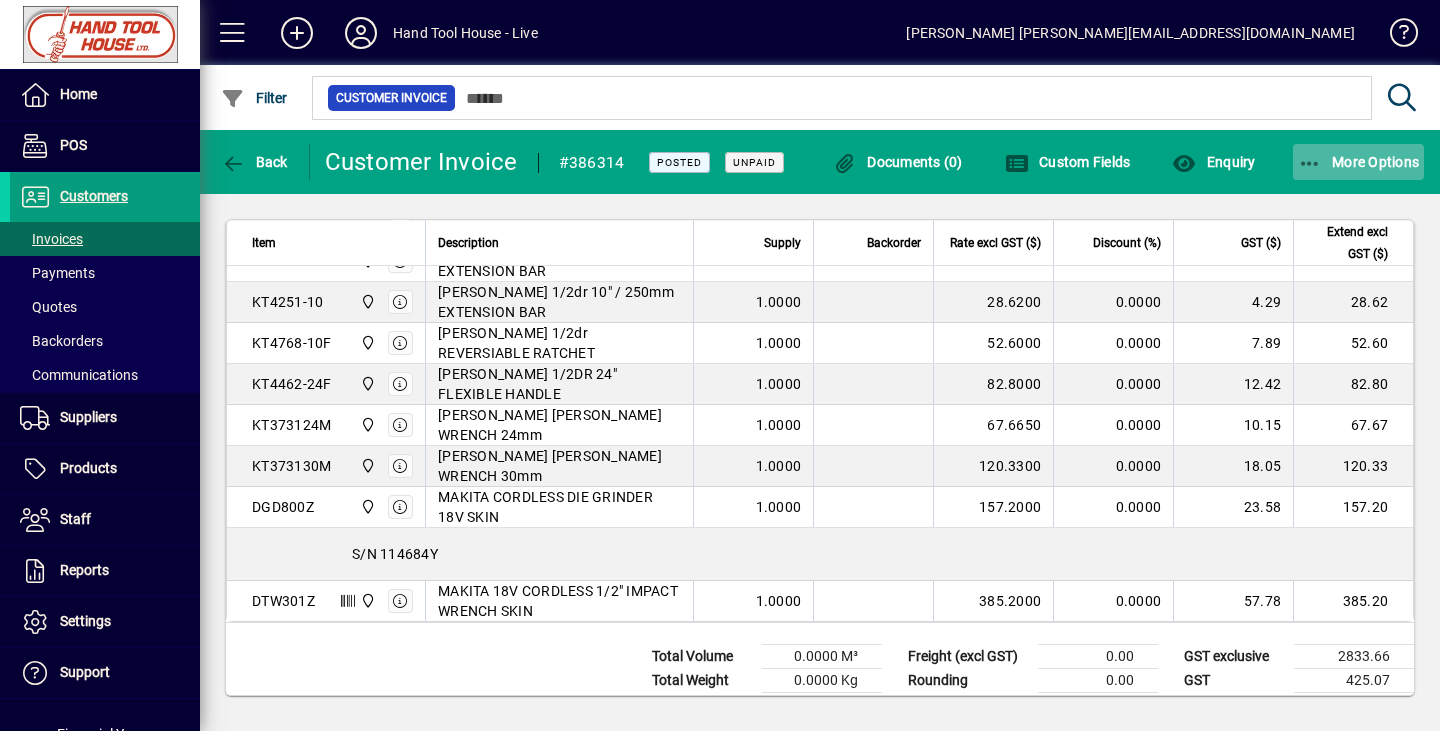 click 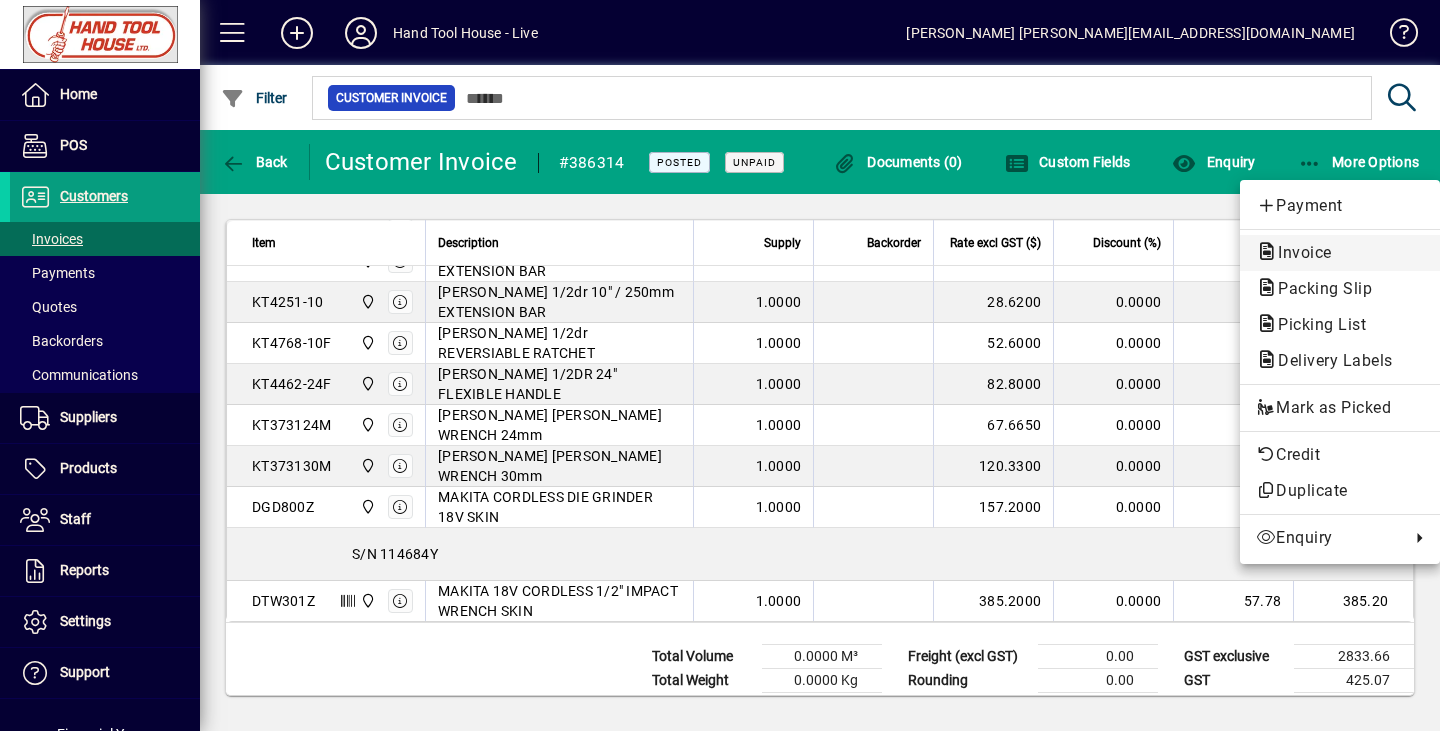 click on "Invoice" at bounding box center [1319, 288] 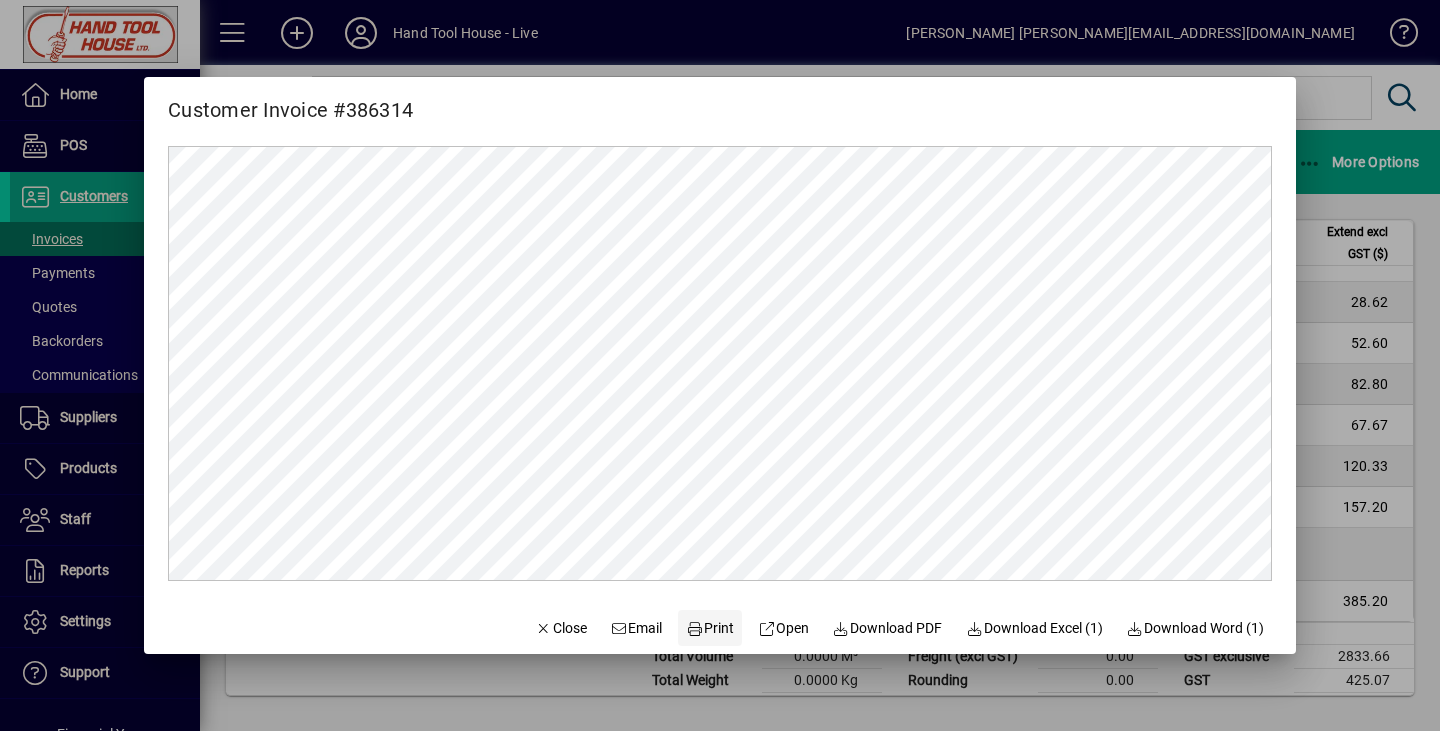 scroll, scrollTop: 0, scrollLeft: 0, axis: both 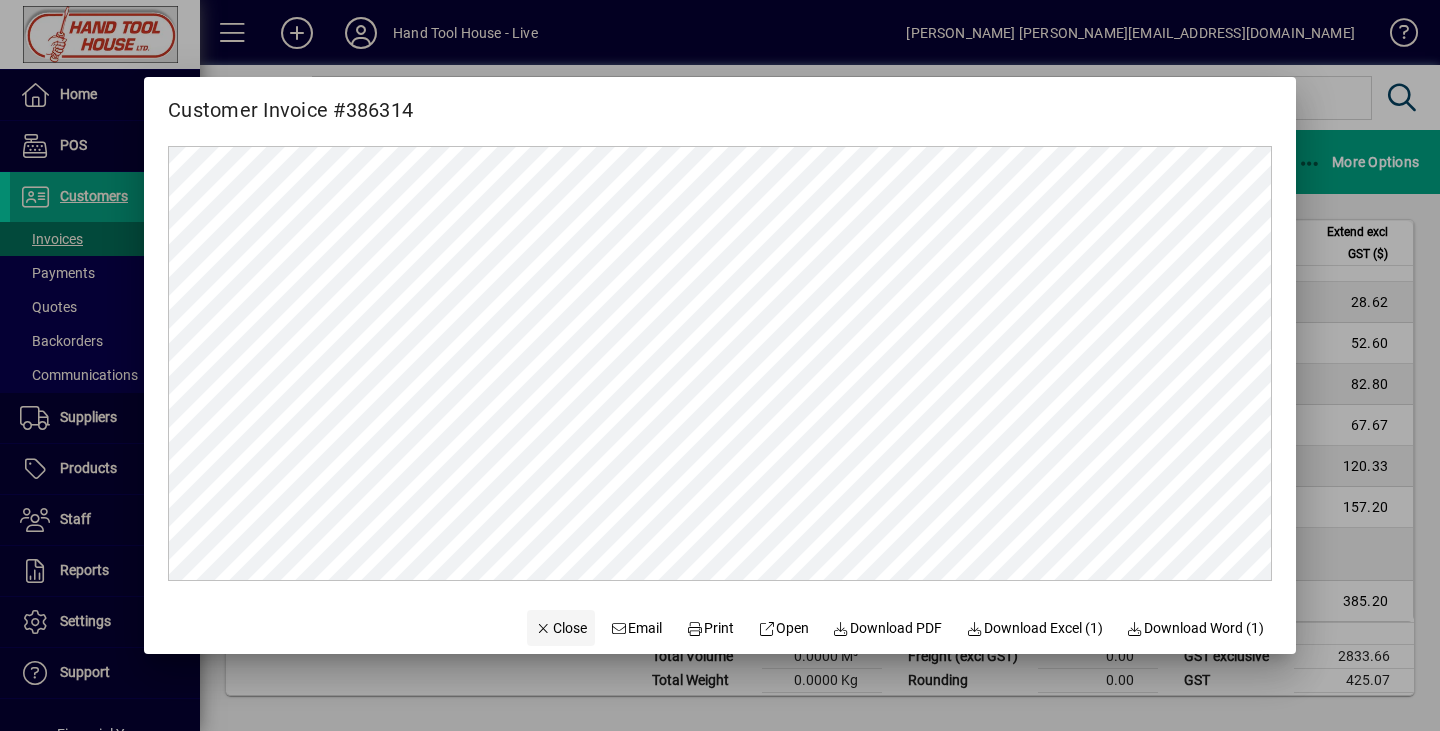 click on "Close" 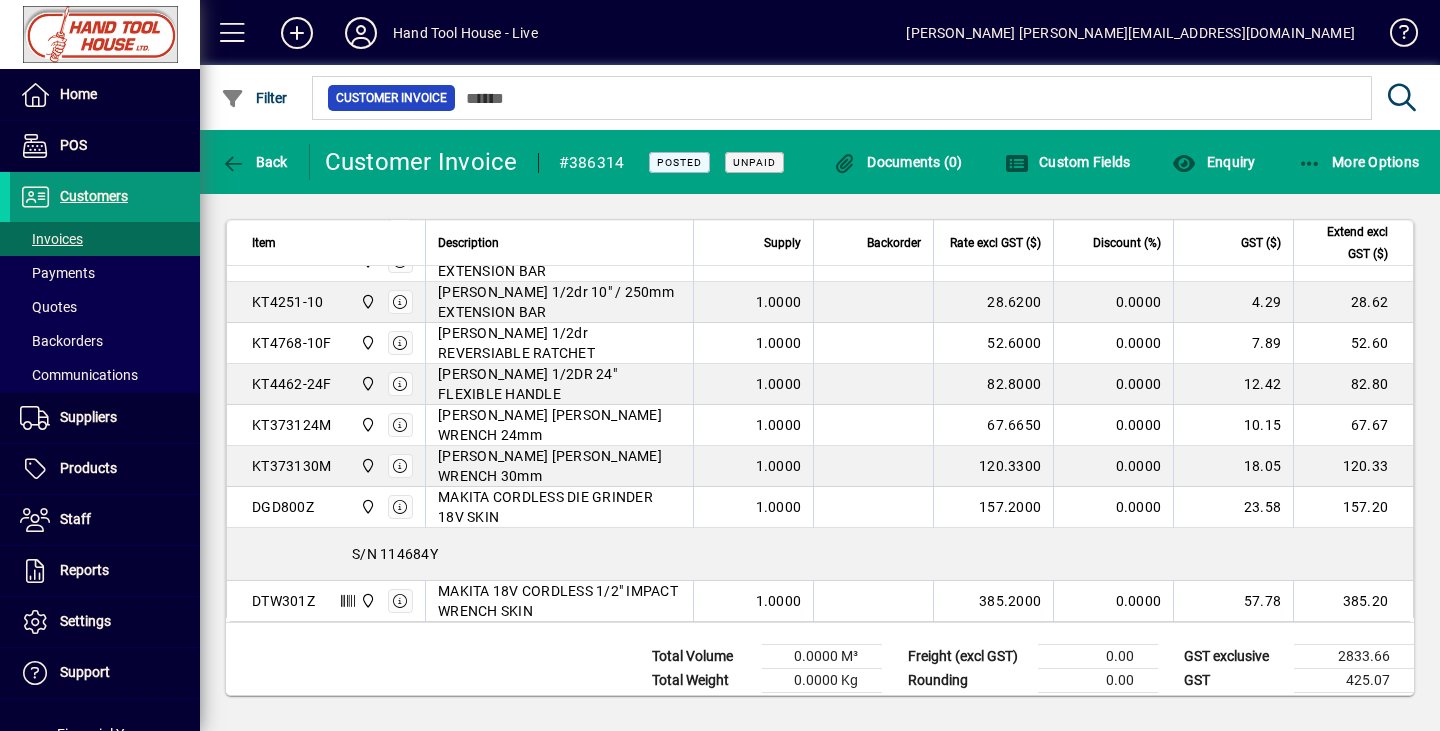 click on "Customers" at bounding box center [94, 196] 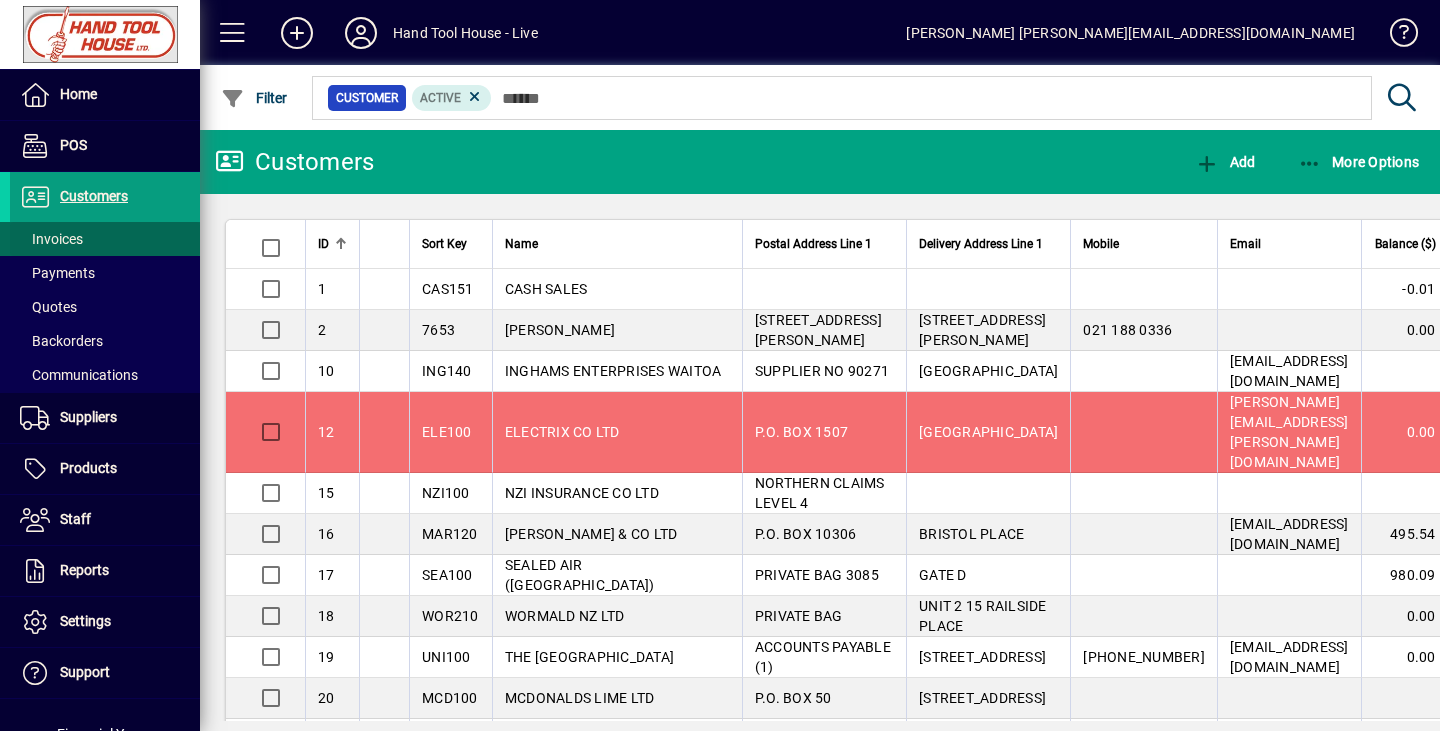 click on "Invoices" at bounding box center (51, 239) 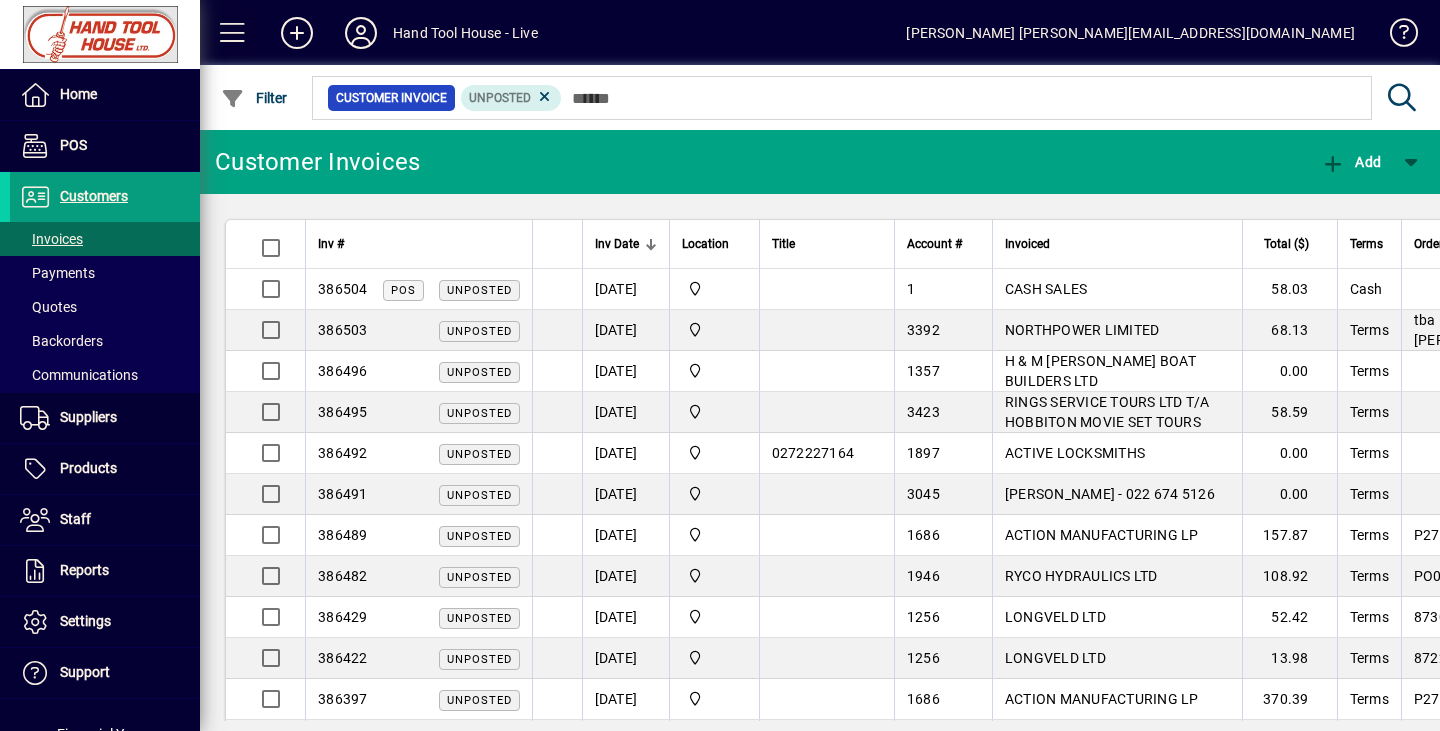 click at bounding box center [233, 33] 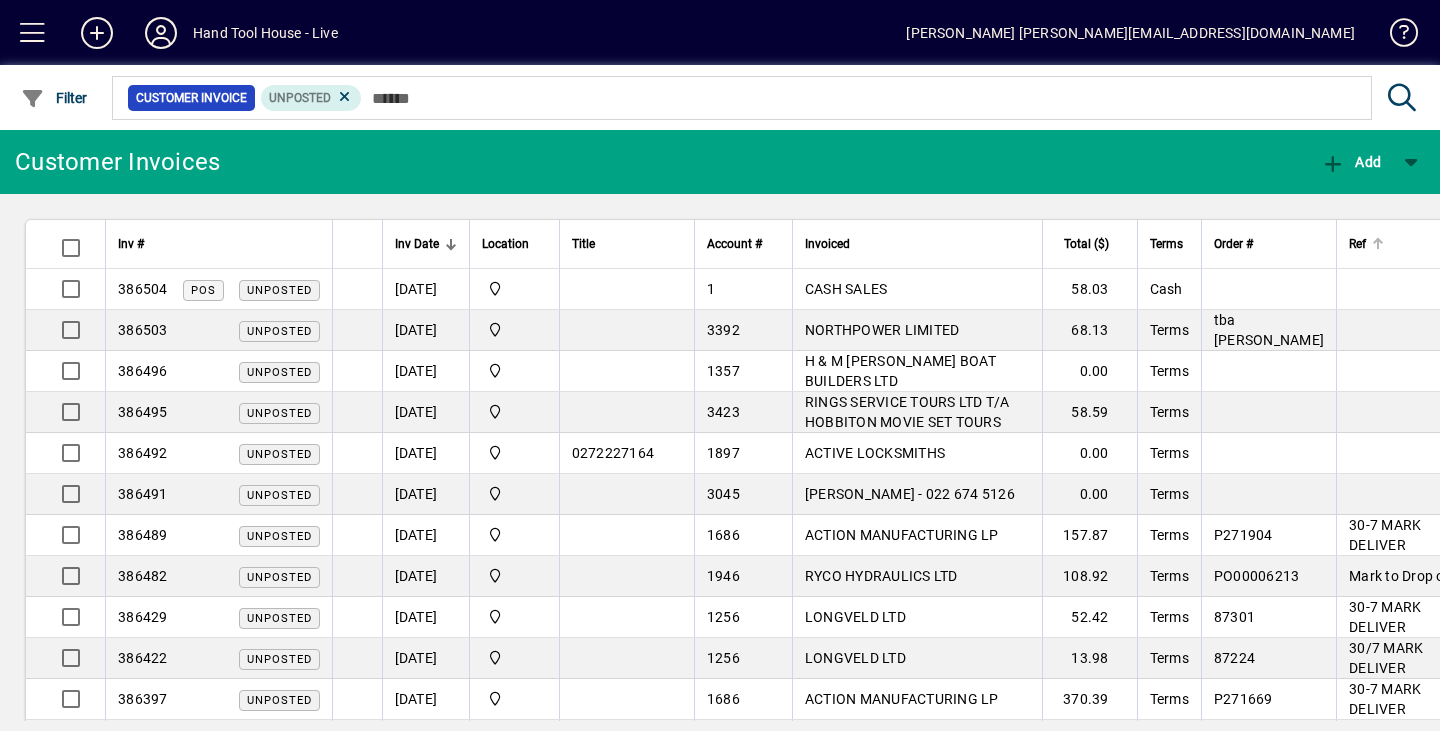 click on "Ref" at bounding box center (1357, 244) 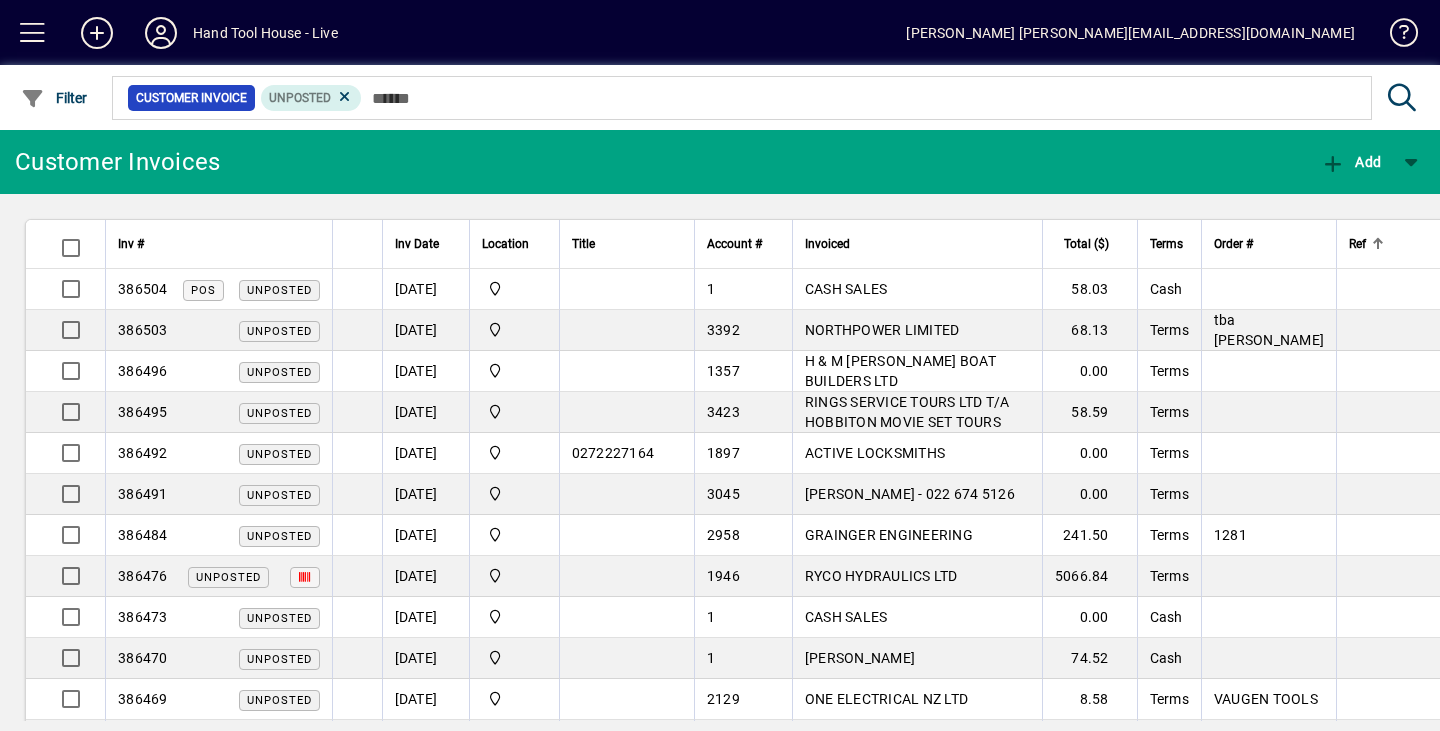 click on "Ref" at bounding box center (1357, 244) 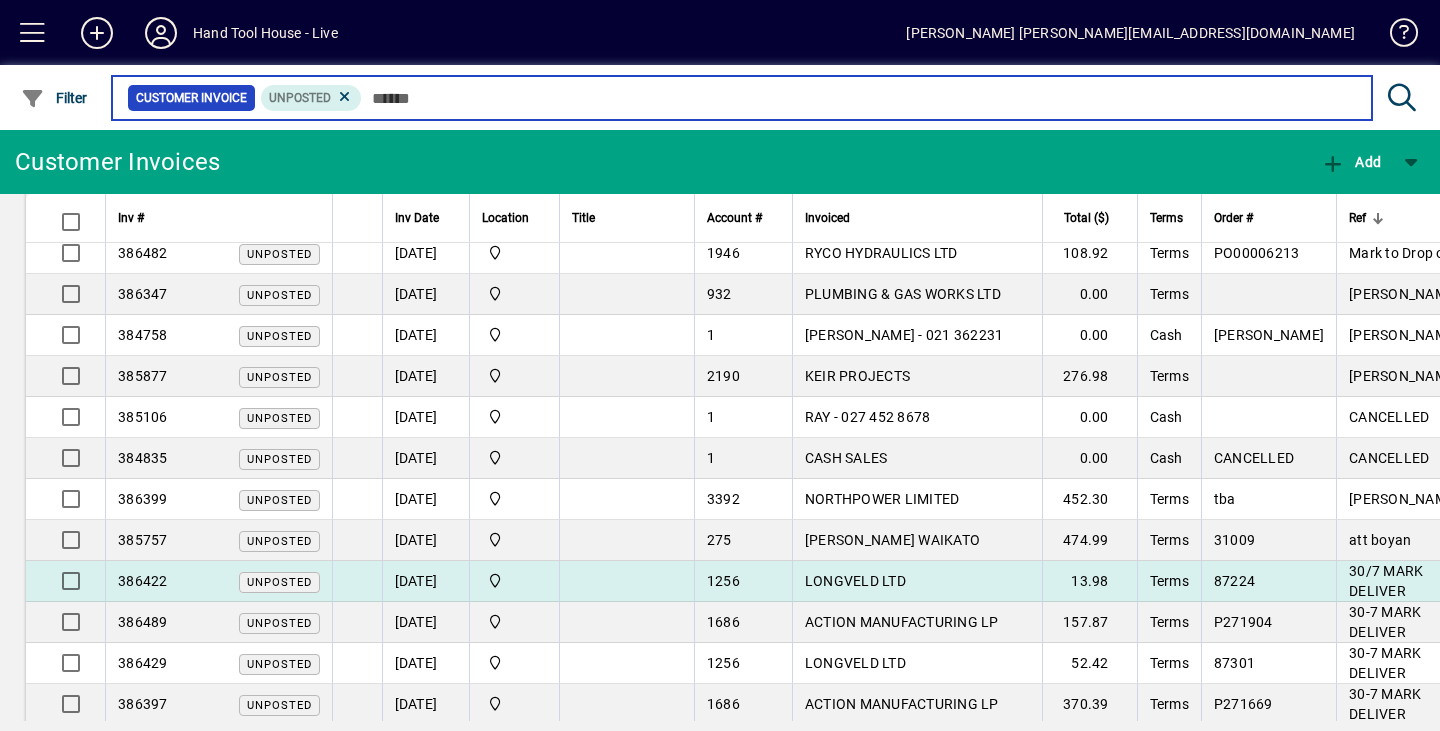 scroll, scrollTop: 400, scrollLeft: 0, axis: vertical 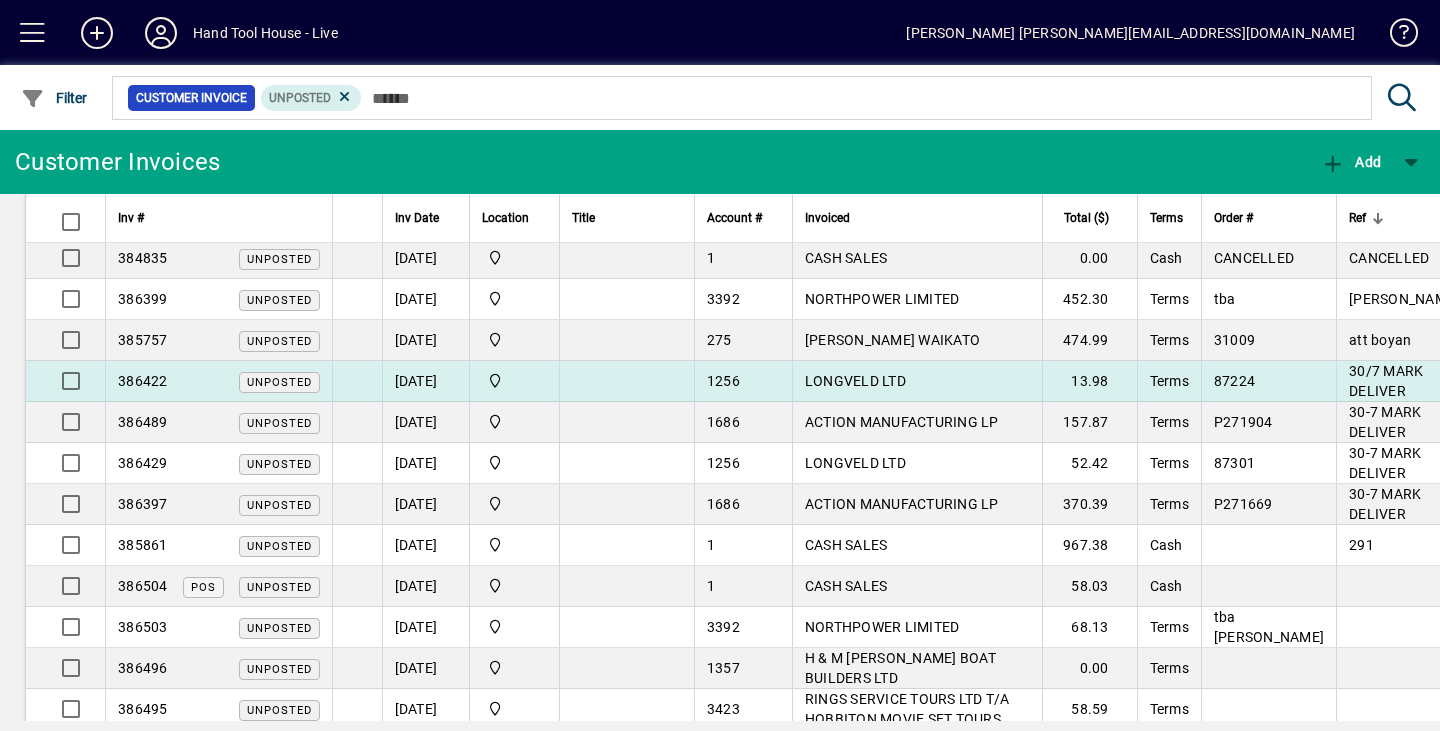 click on "386422" at bounding box center (143, 381) 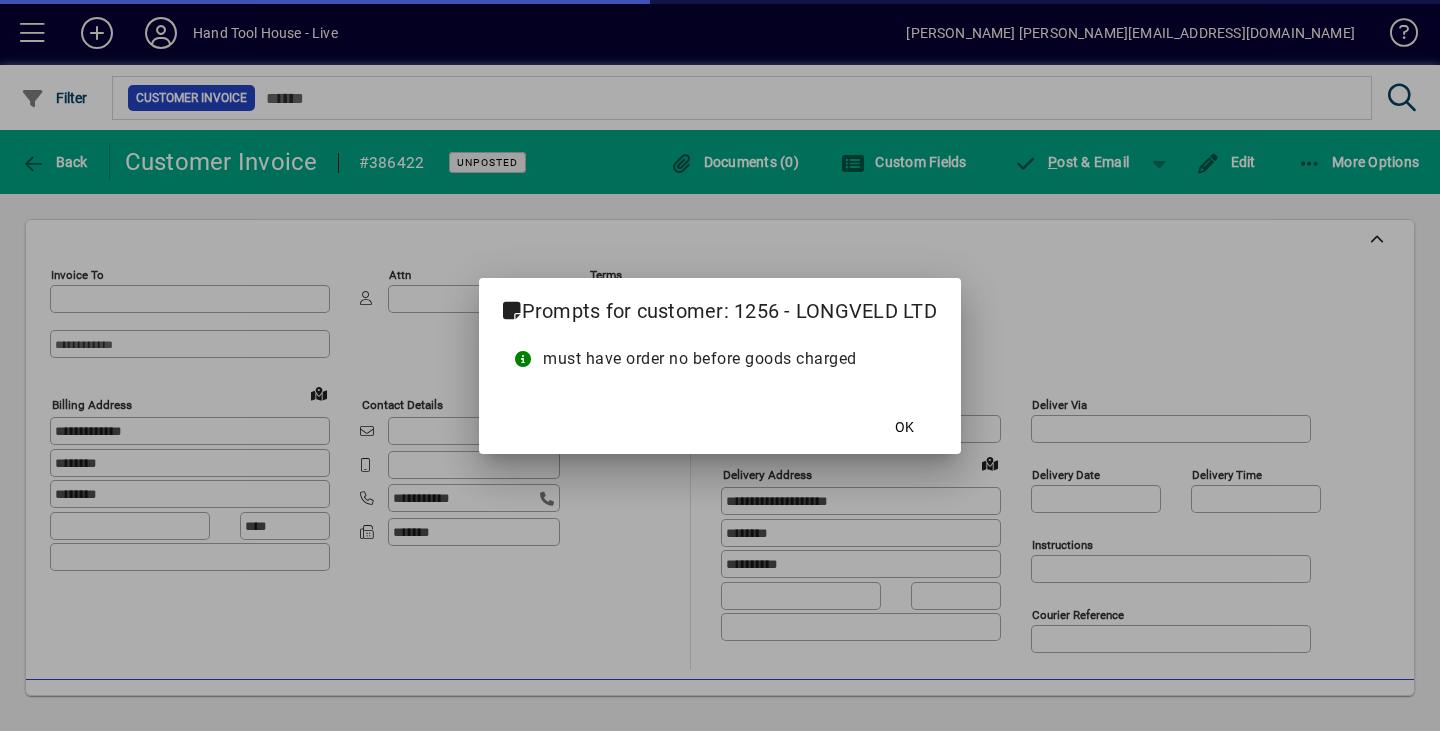 type on "**********" 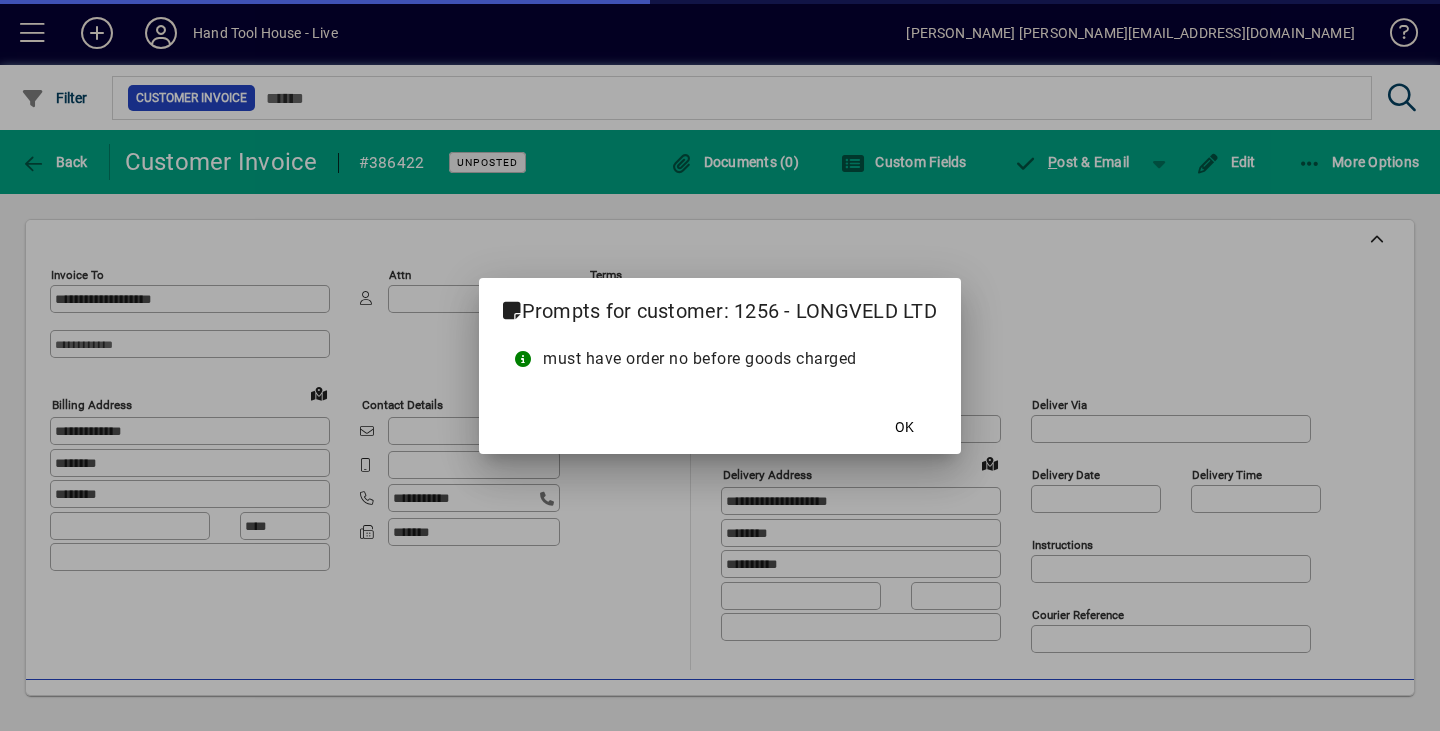 type on "**********" 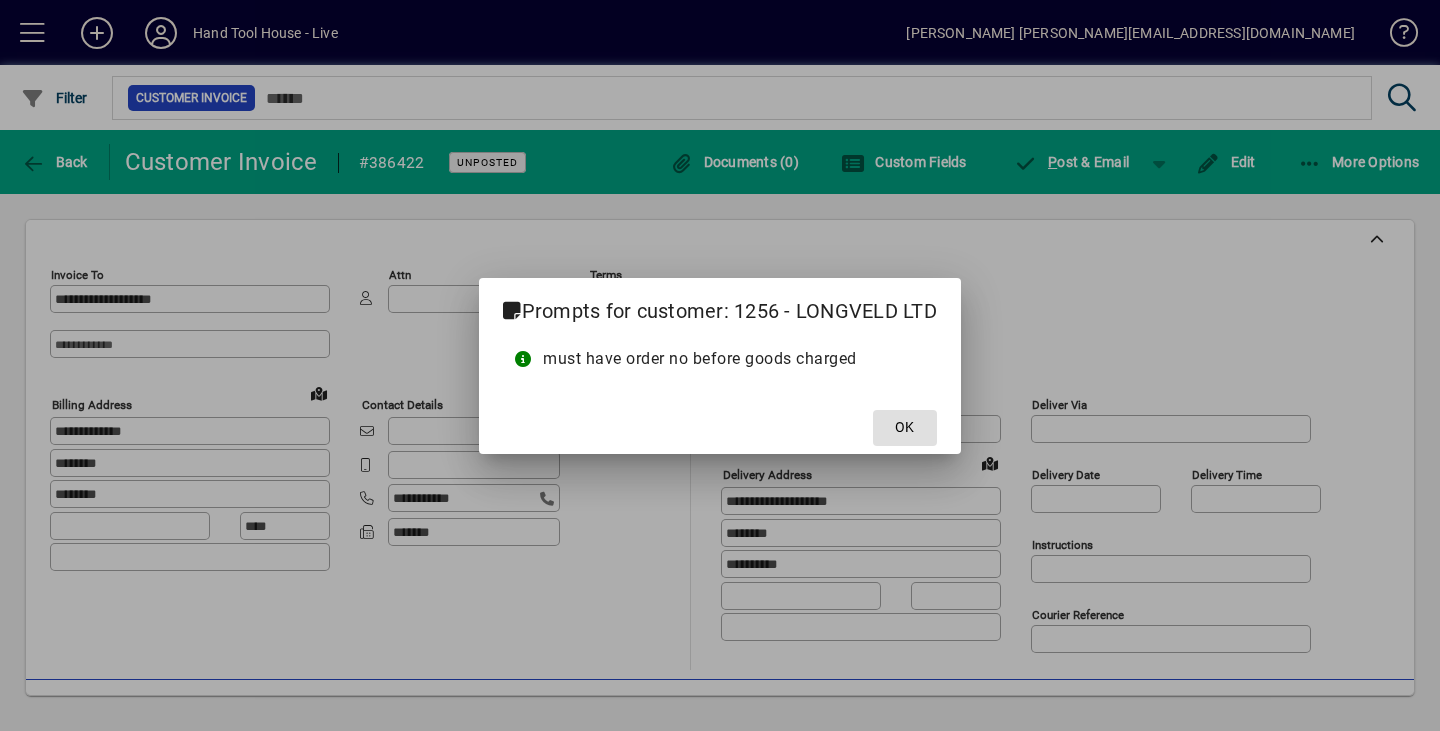 click on "OK" 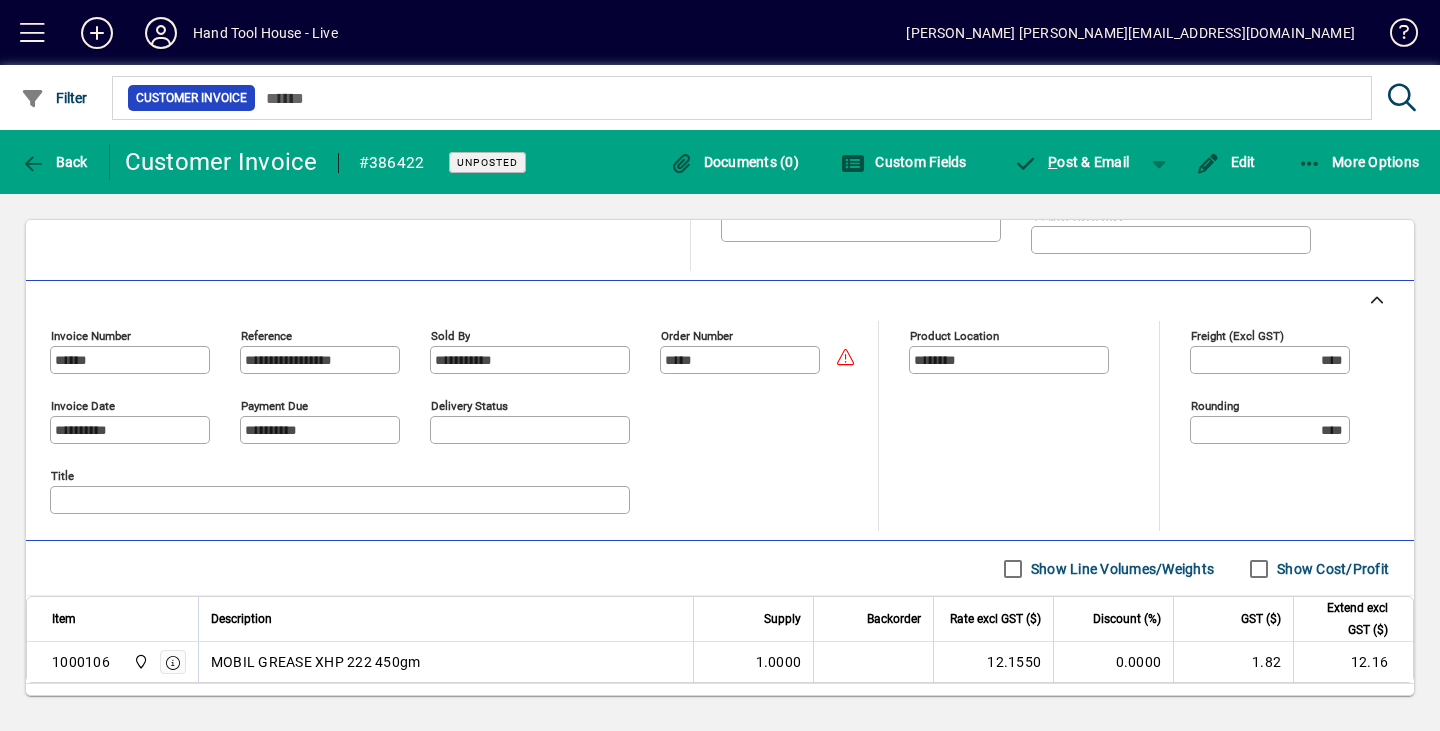 scroll, scrollTop: 400, scrollLeft: 0, axis: vertical 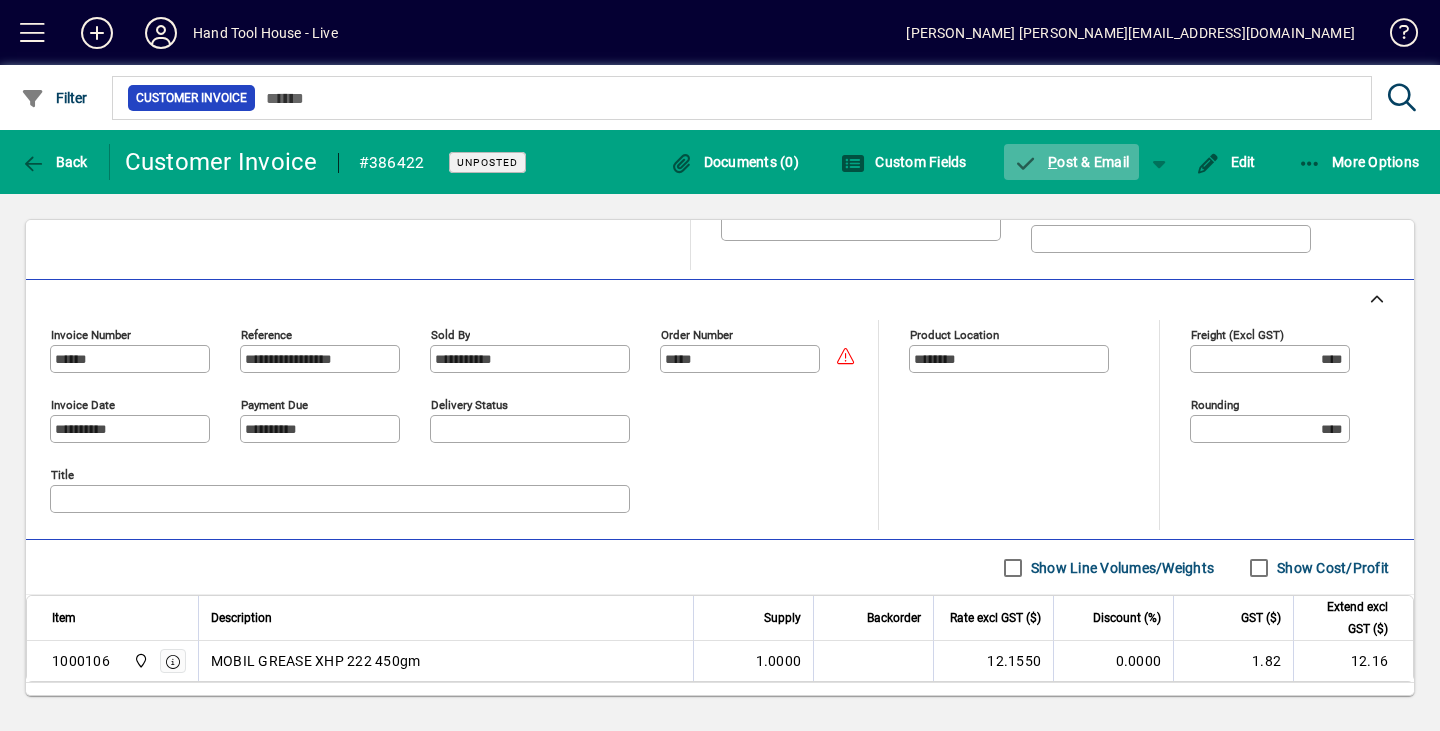click on "P ost & Email" 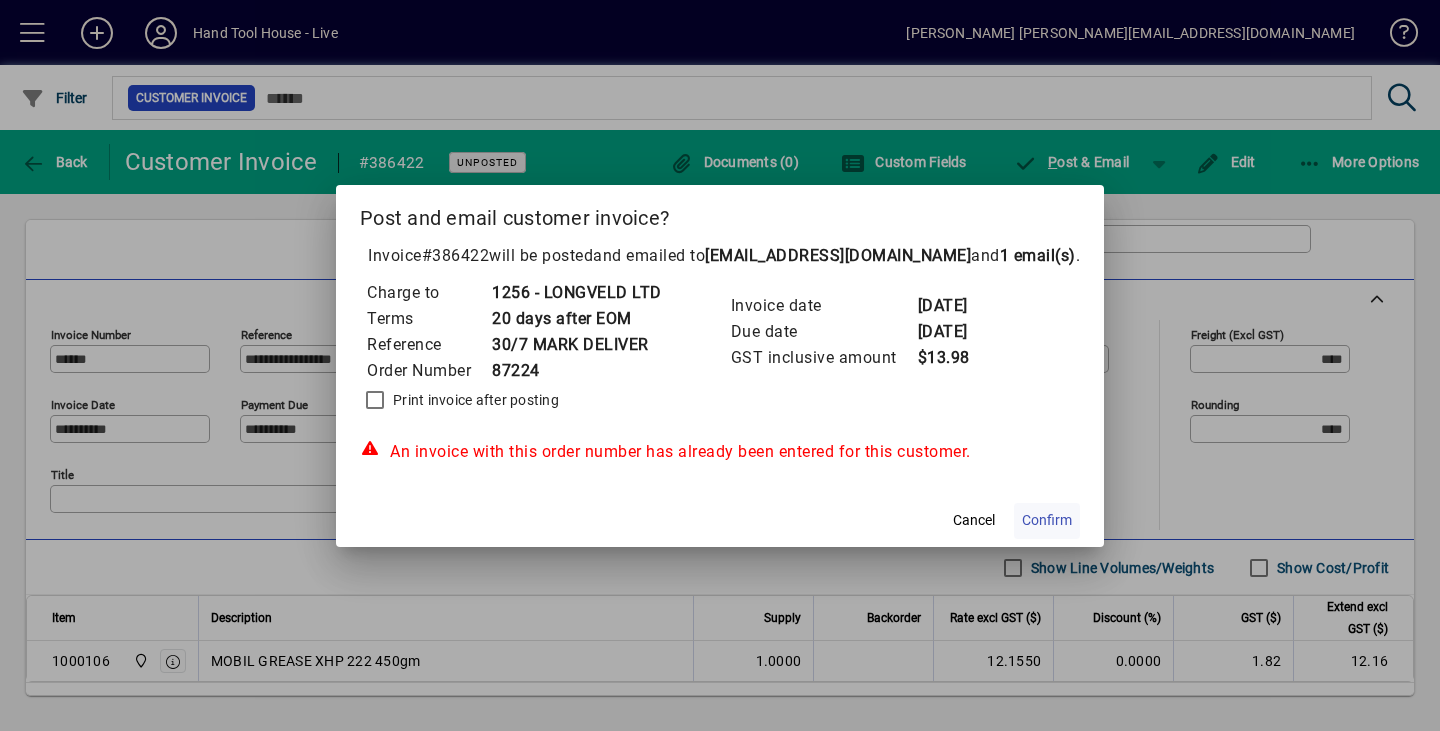 click on "Confirm" 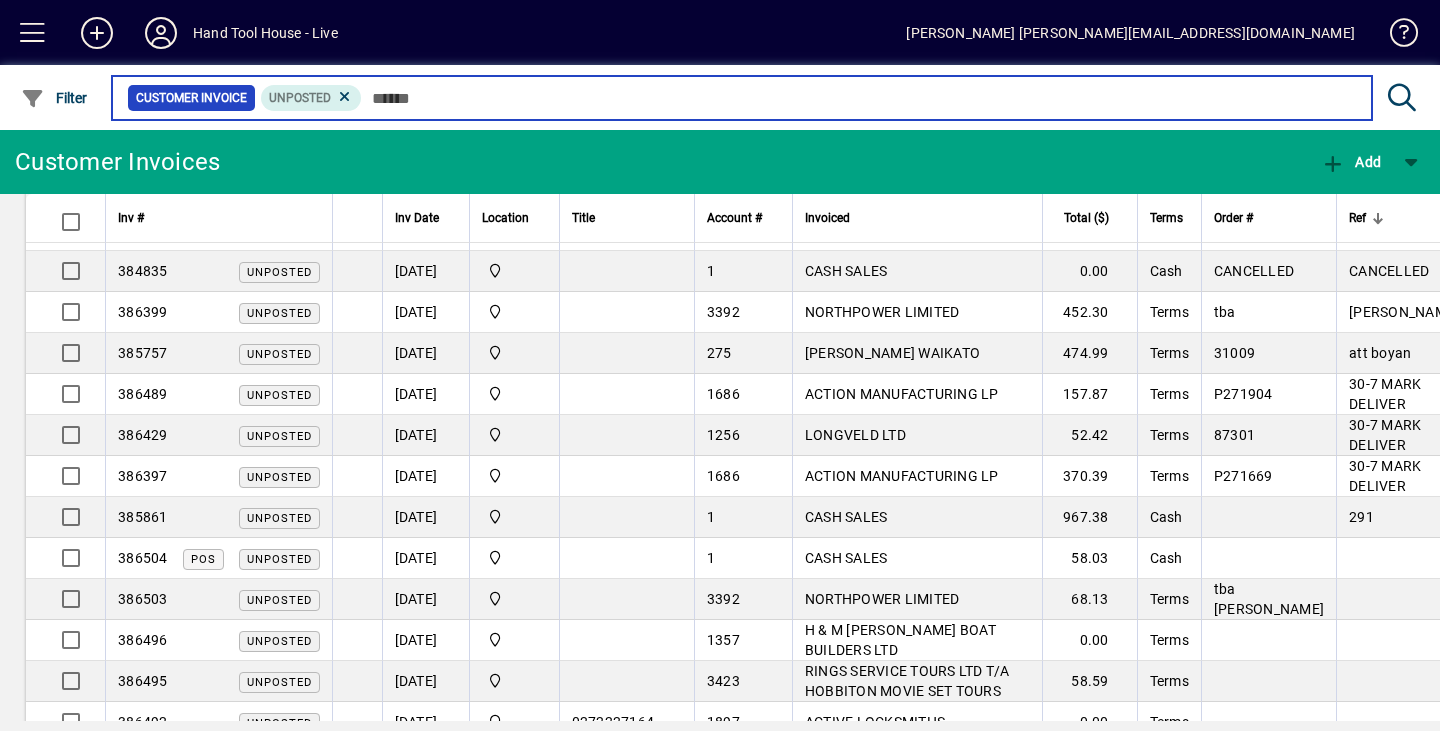 scroll, scrollTop: 400, scrollLeft: 0, axis: vertical 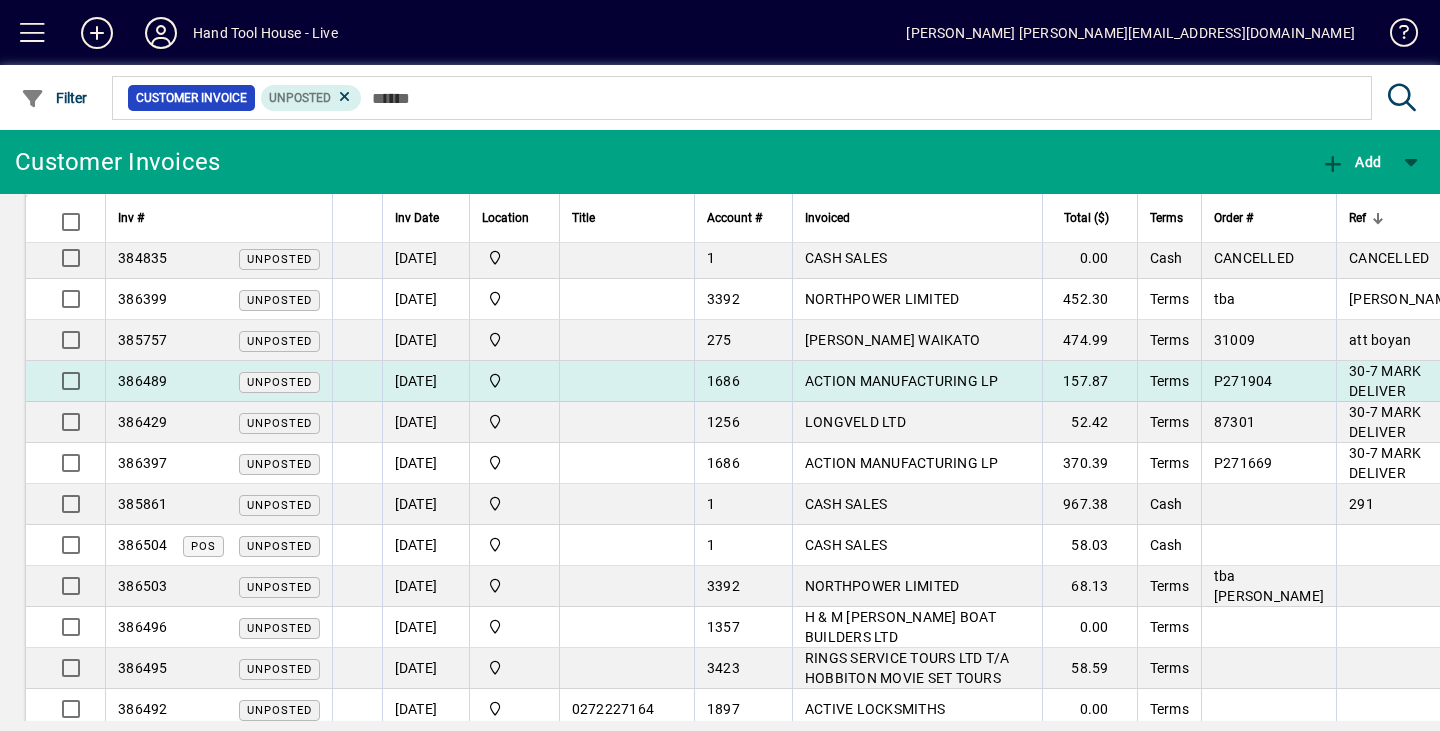 click on "386489" at bounding box center [143, 381] 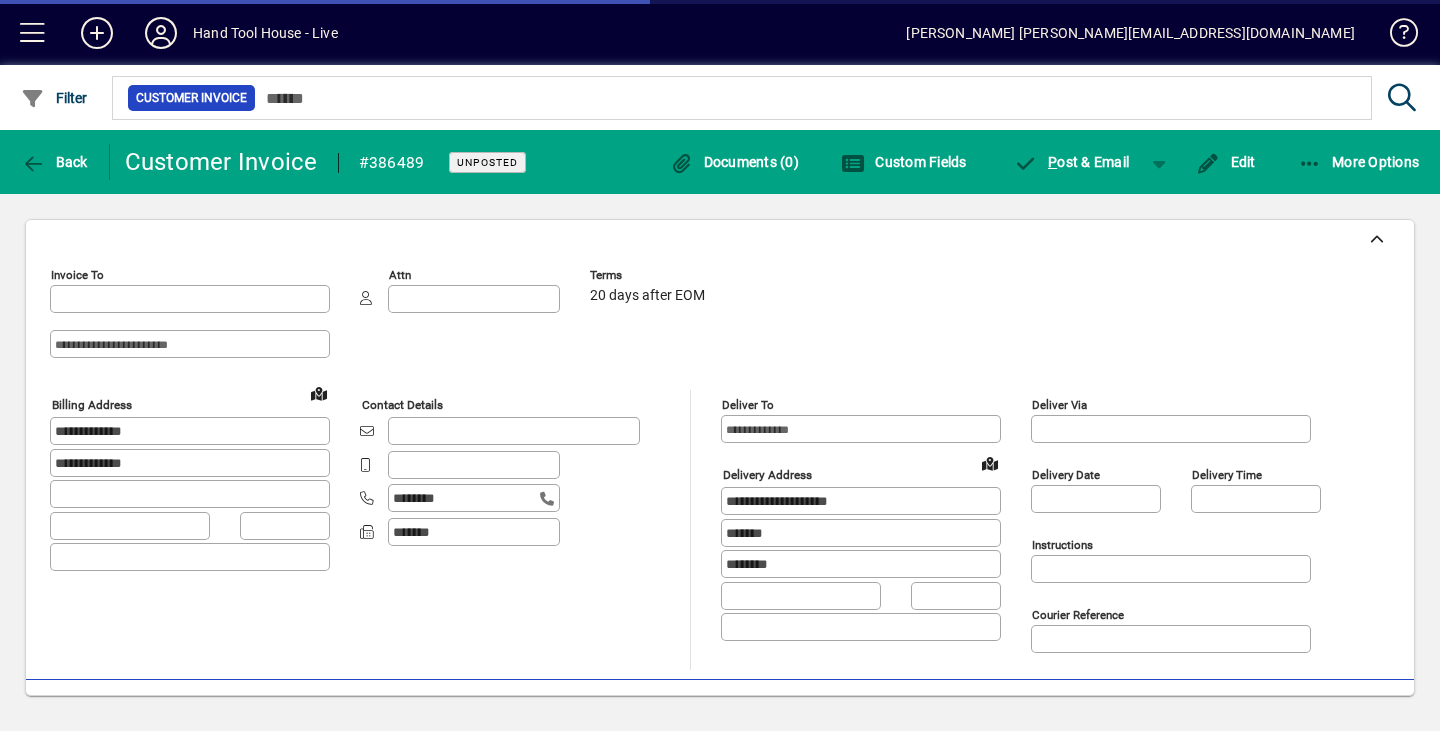 type on "**********" 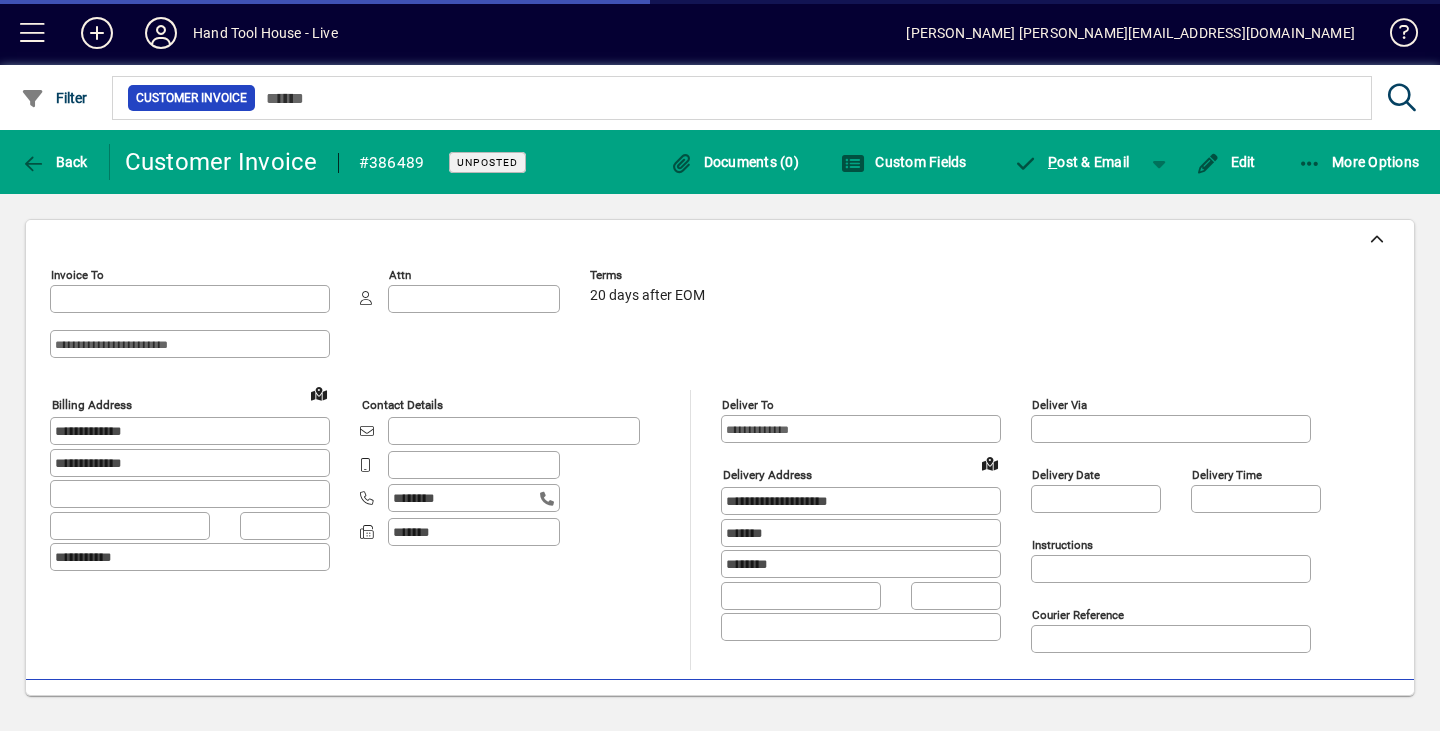 type on "********" 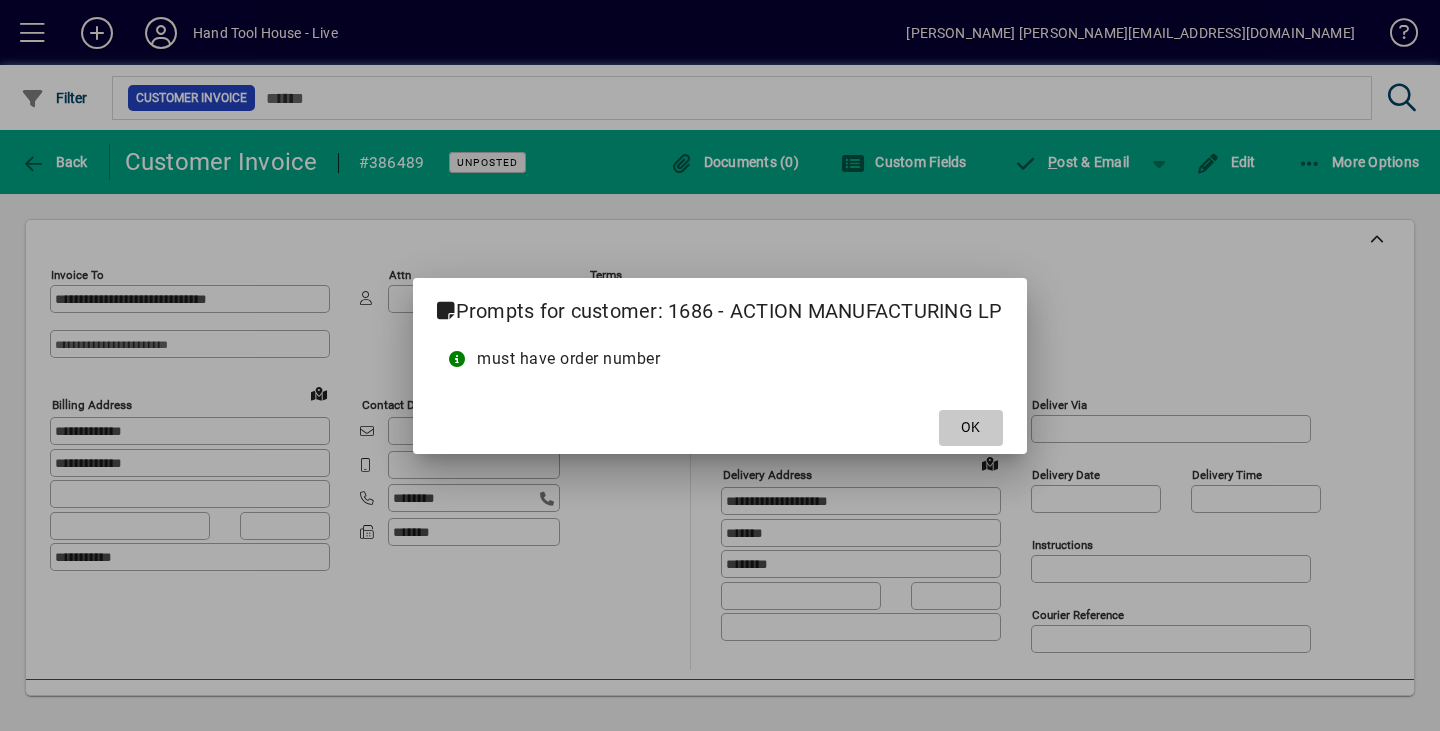 click on "OK" 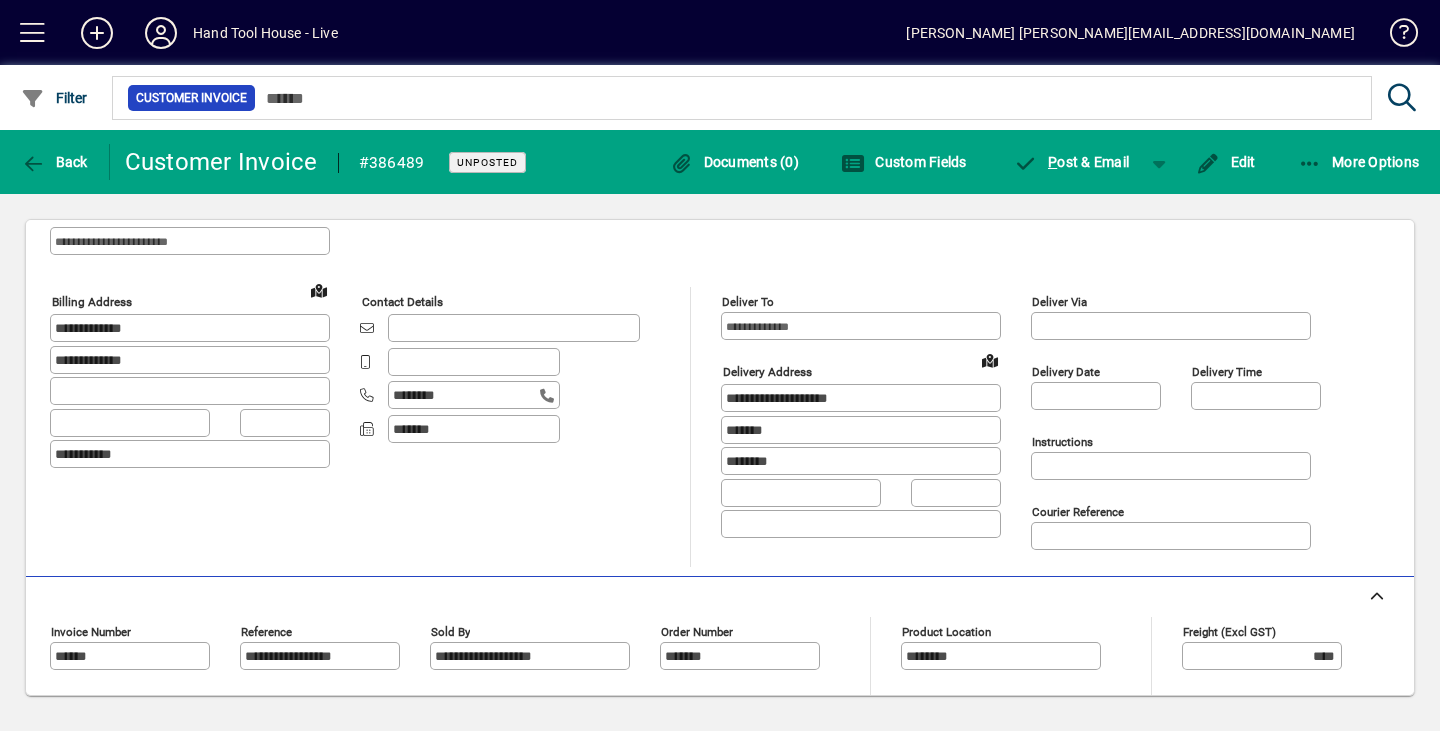 scroll, scrollTop: 100, scrollLeft: 0, axis: vertical 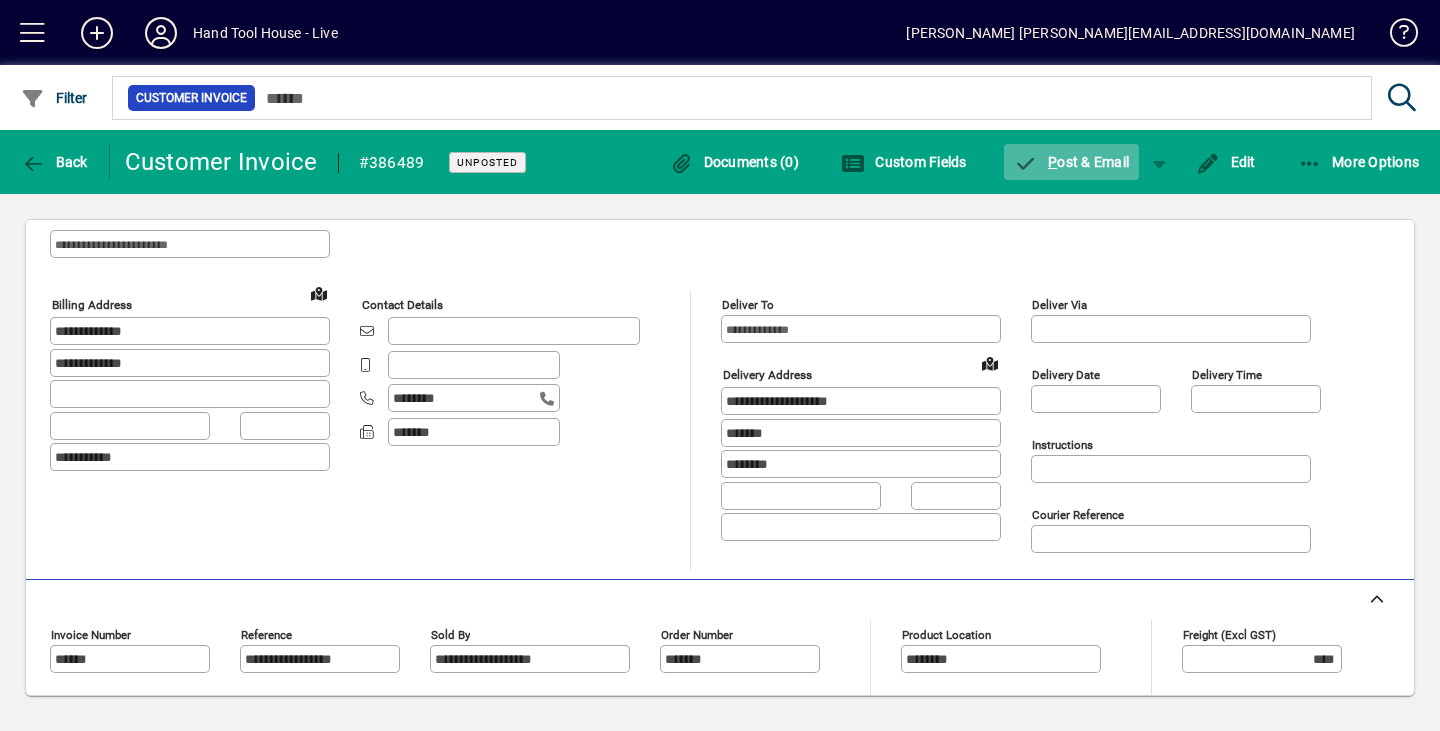 click on "P ost & Email" 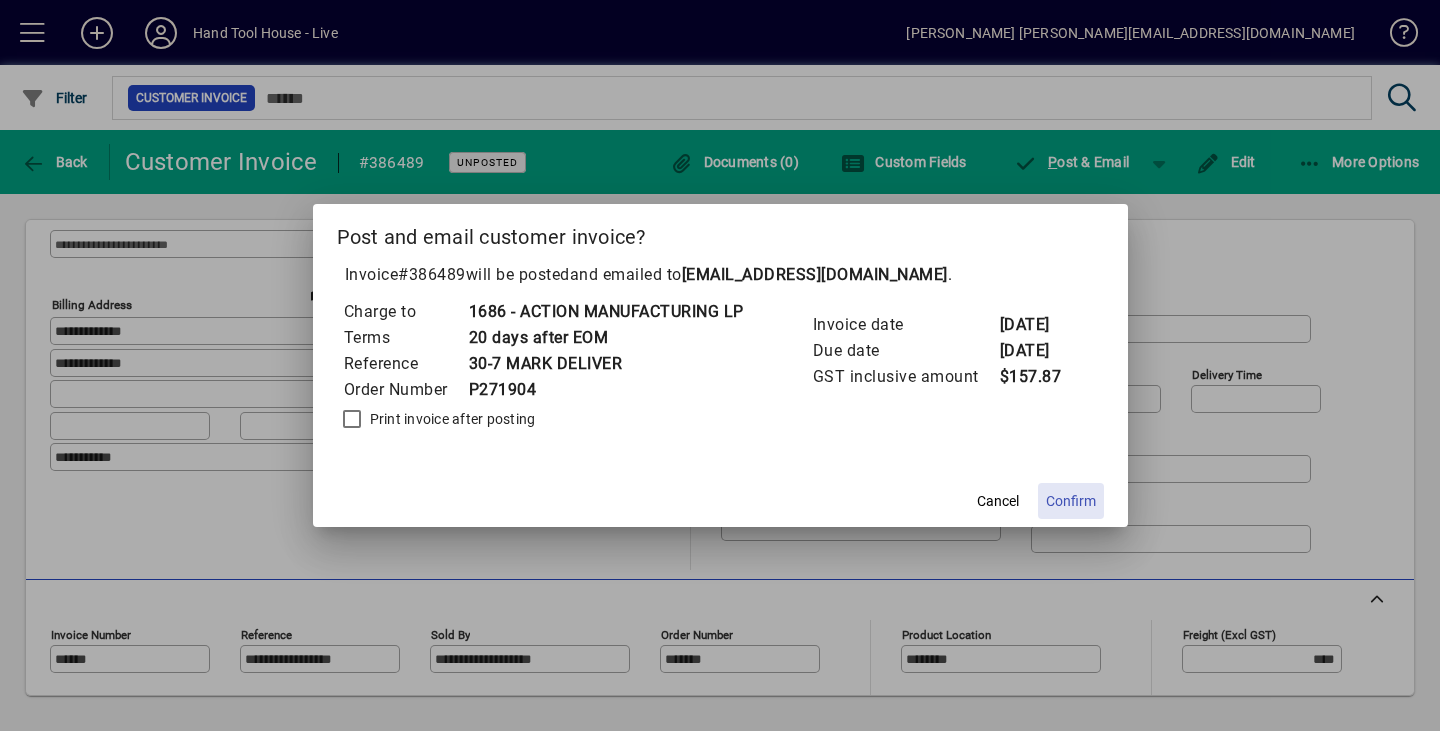 click on "Confirm" 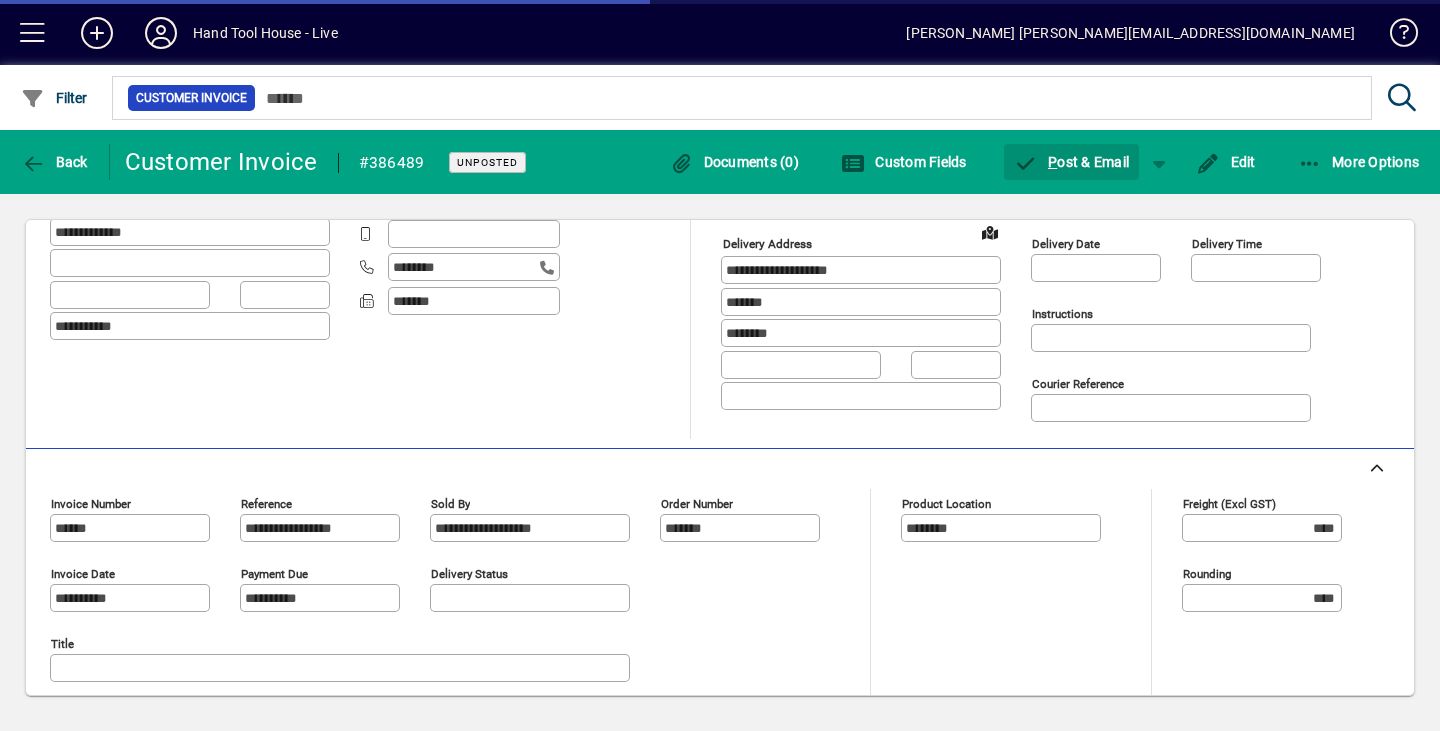 scroll, scrollTop: 500, scrollLeft: 0, axis: vertical 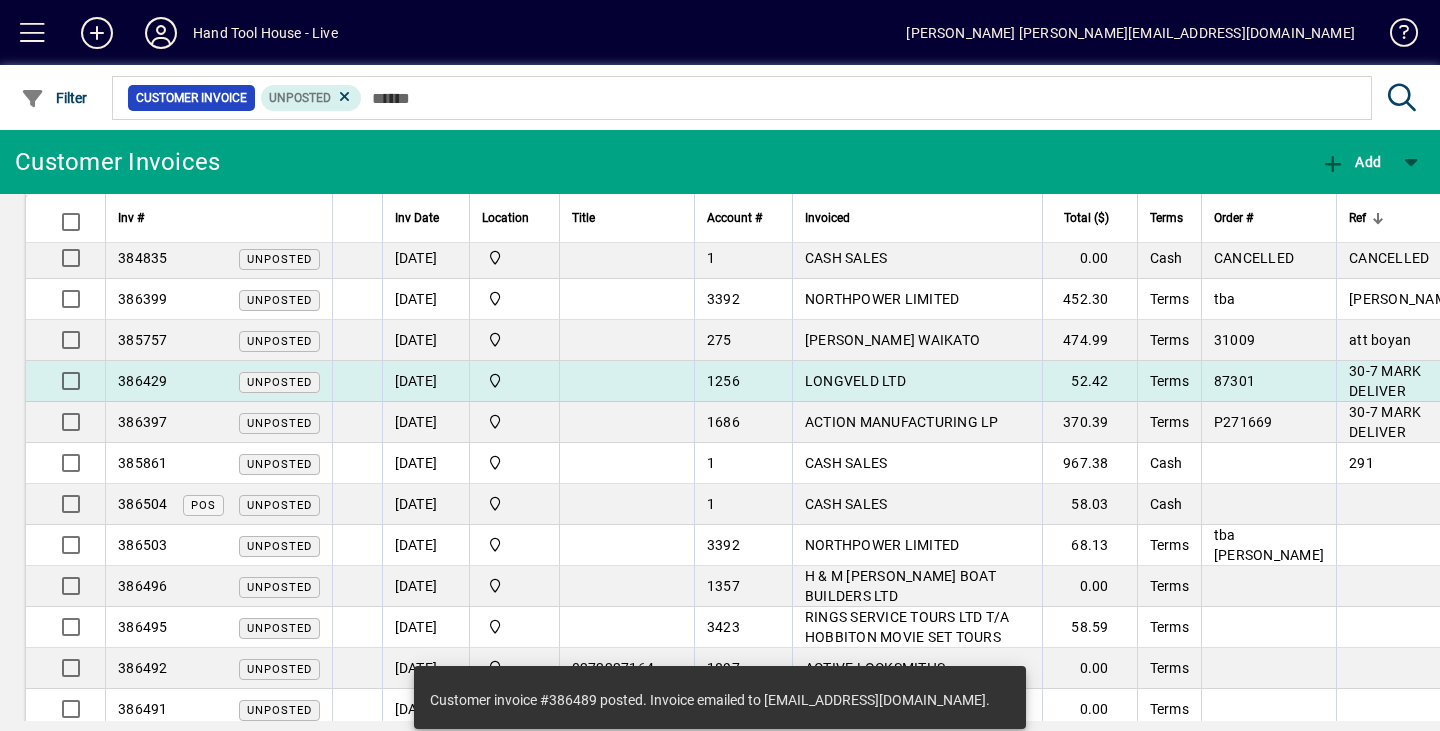 click on "386429" at bounding box center (143, 381) 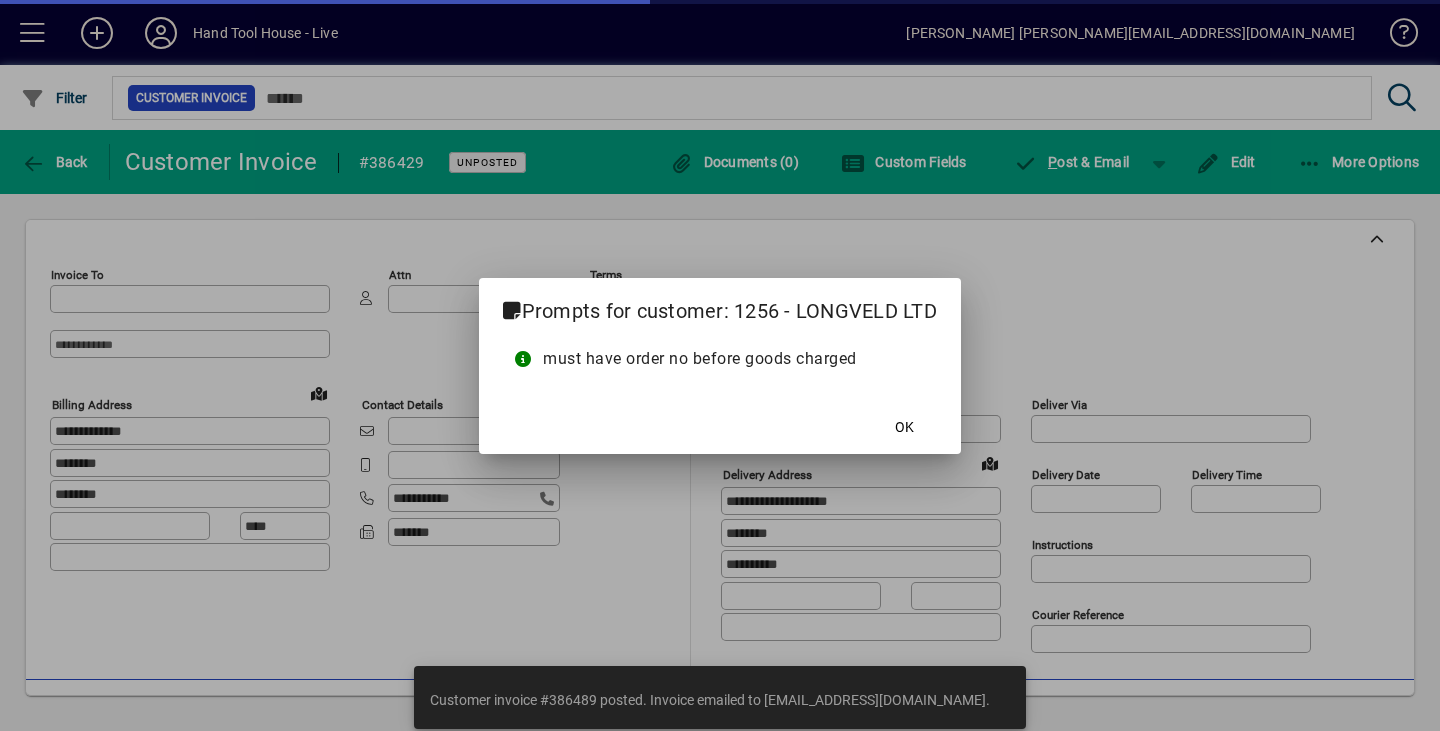 type on "**********" 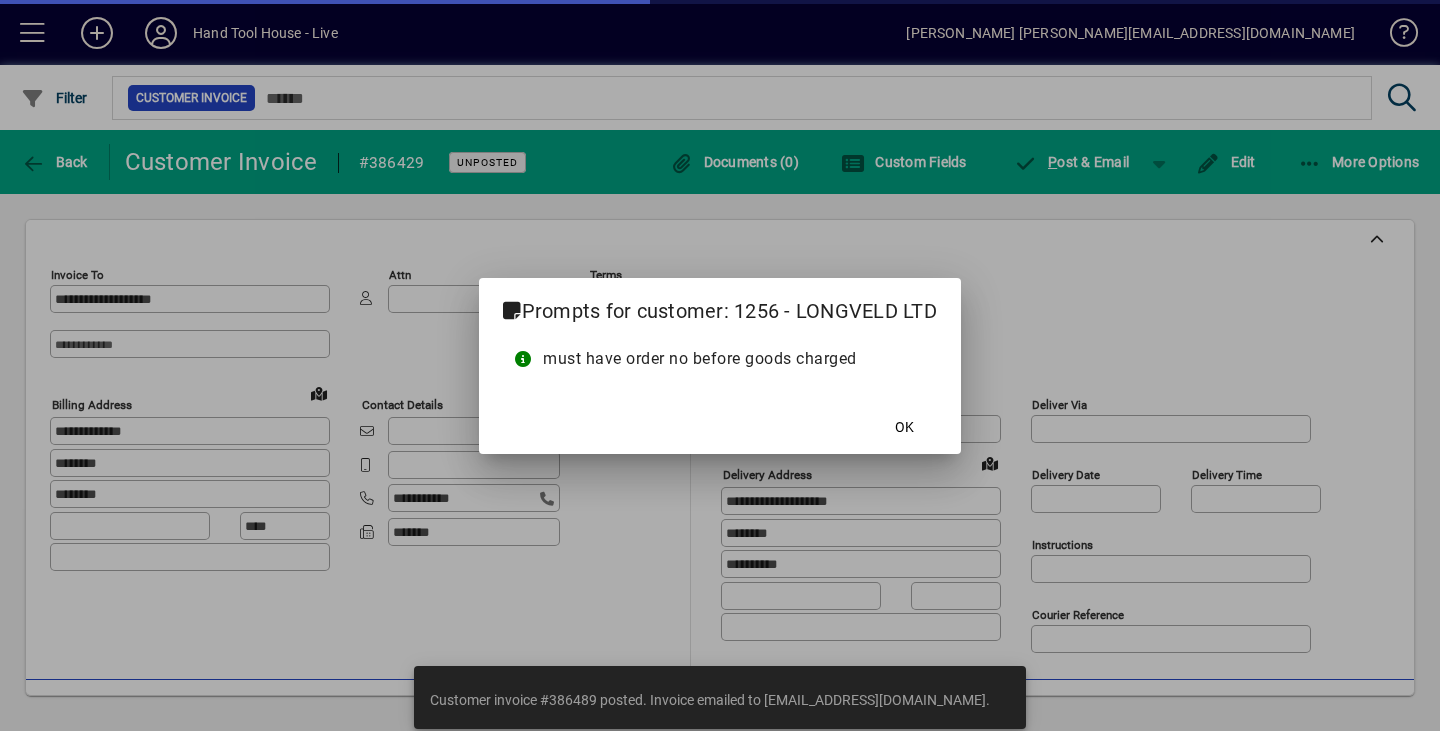 type on "********" 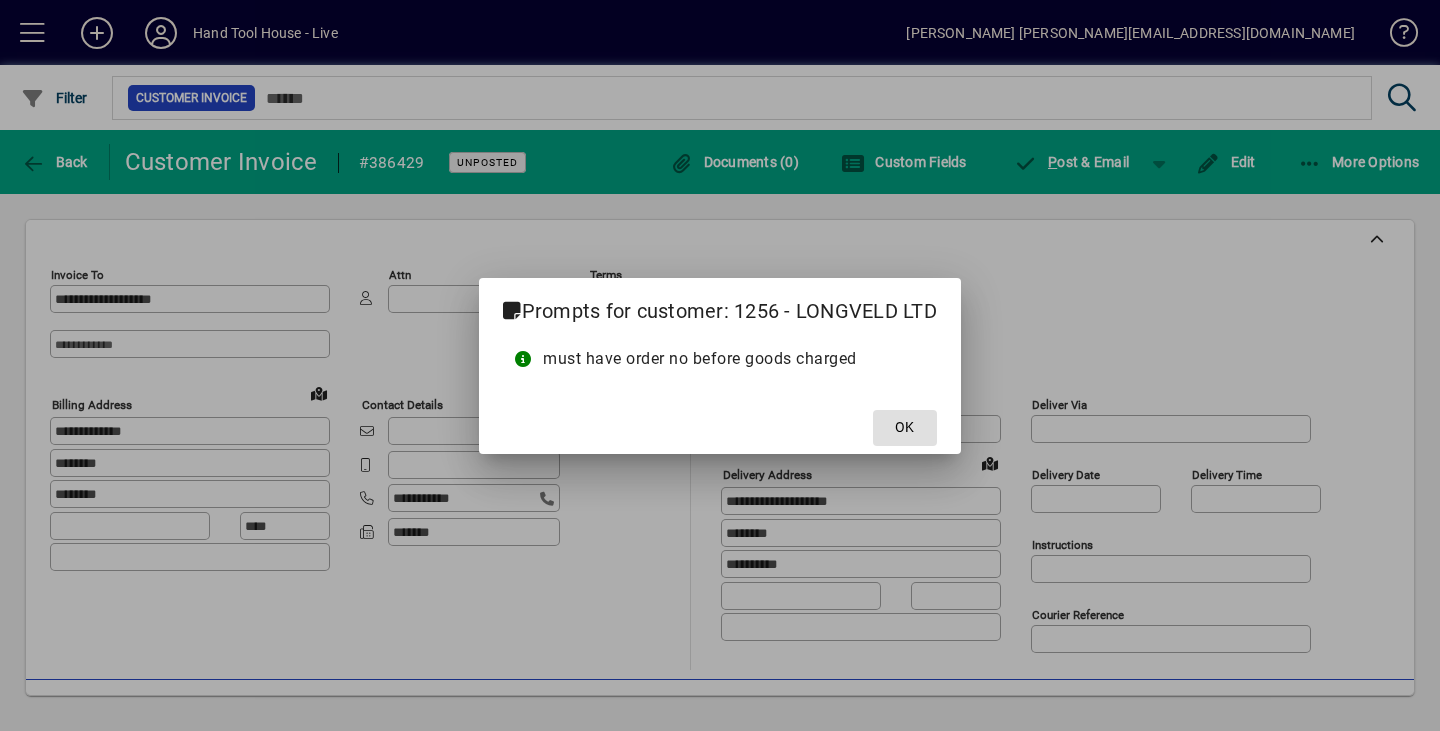 click 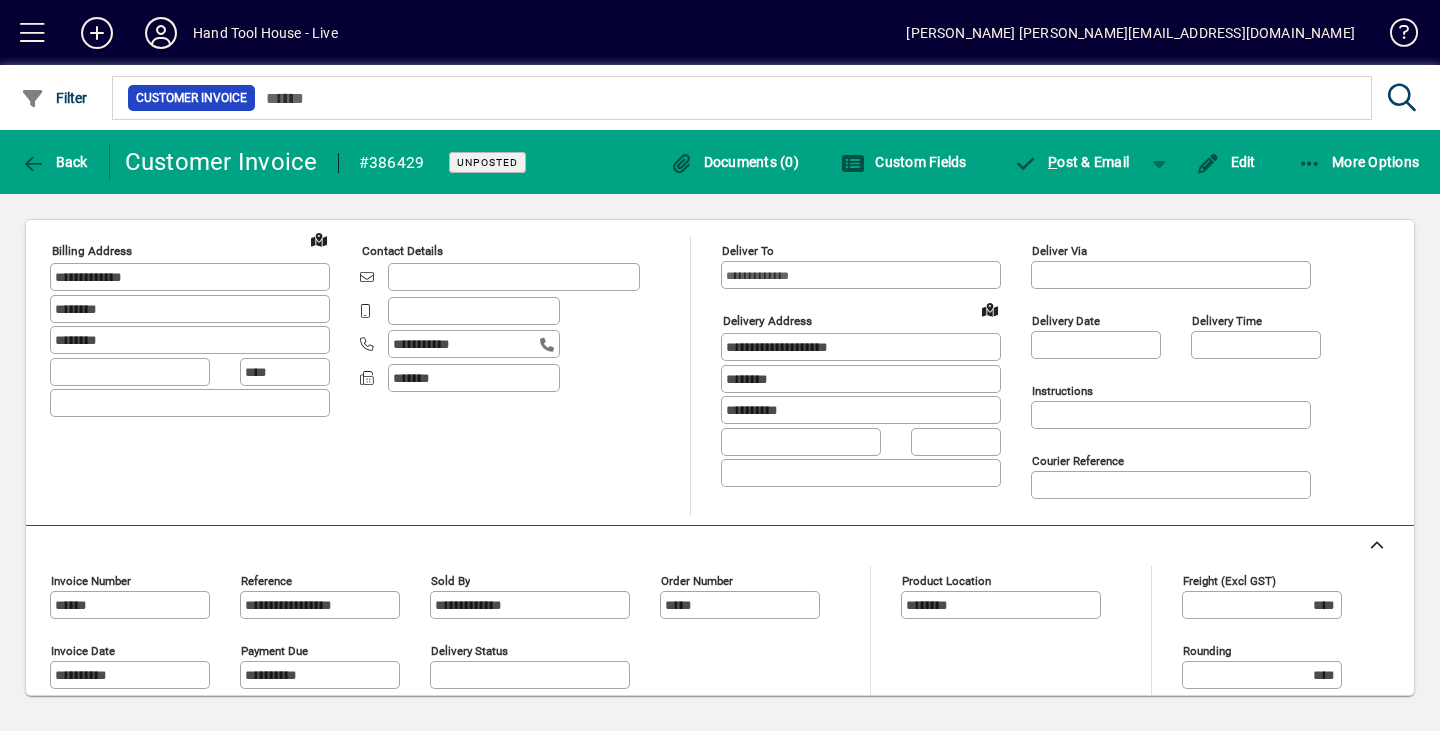 scroll, scrollTop: 0, scrollLeft: 0, axis: both 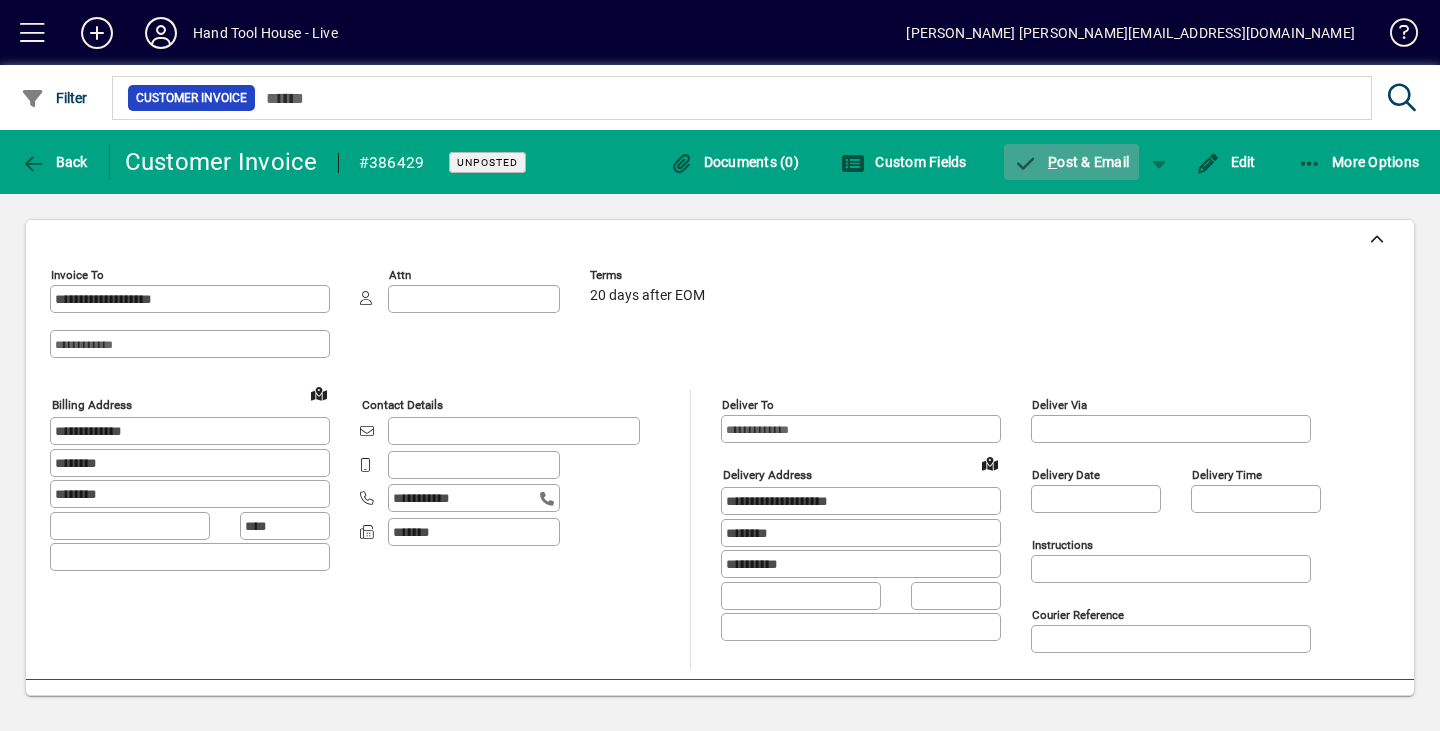 click on "P ost & Email" 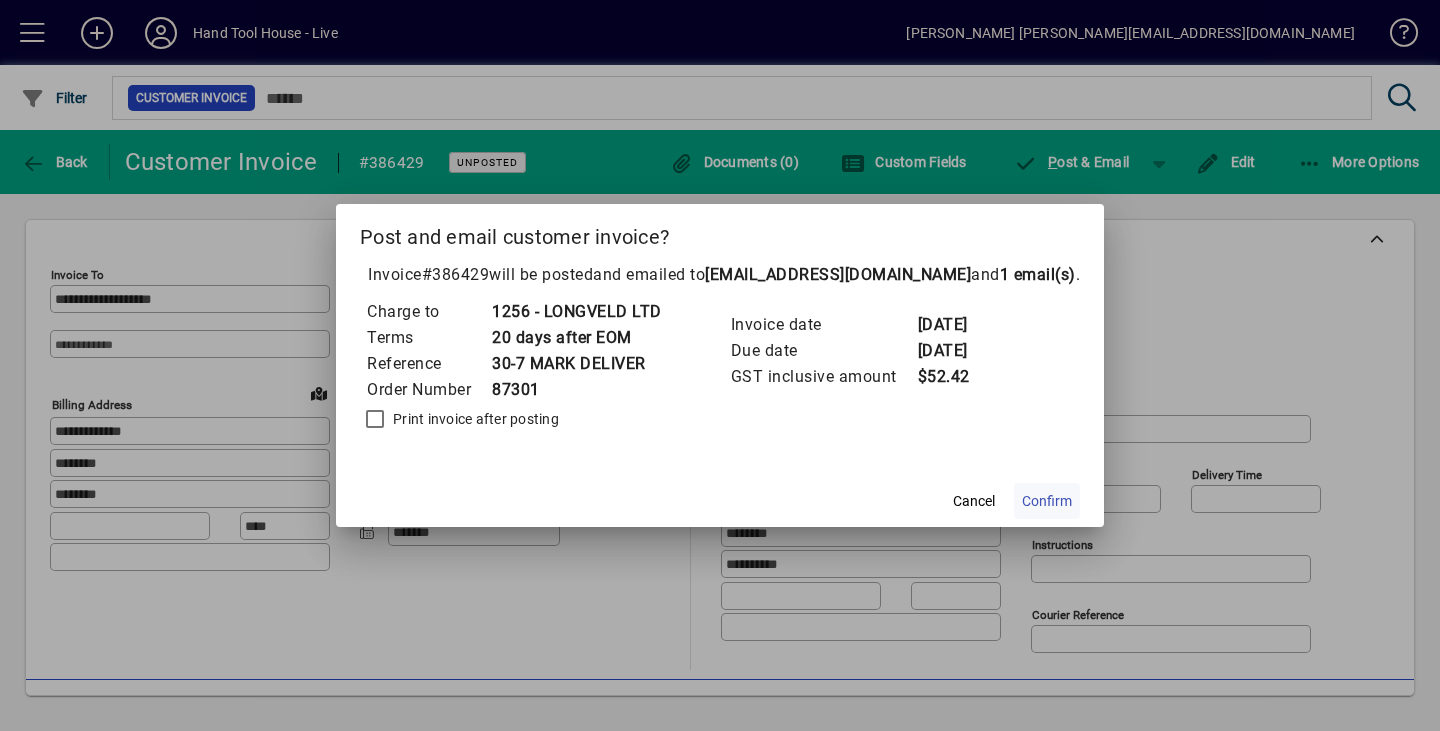 click on "Confirm" 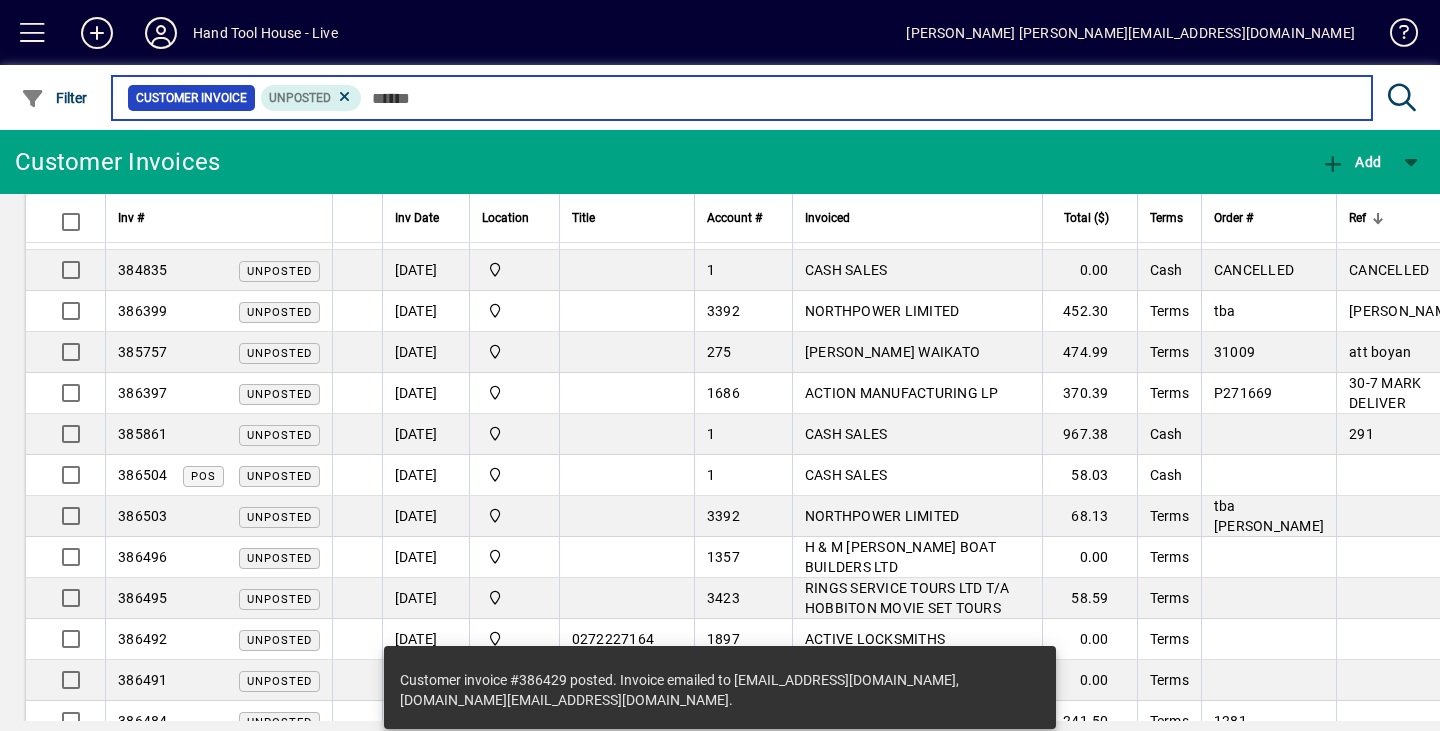 scroll, scrollTop: 400, scrollLeft: 0, axis: vertical 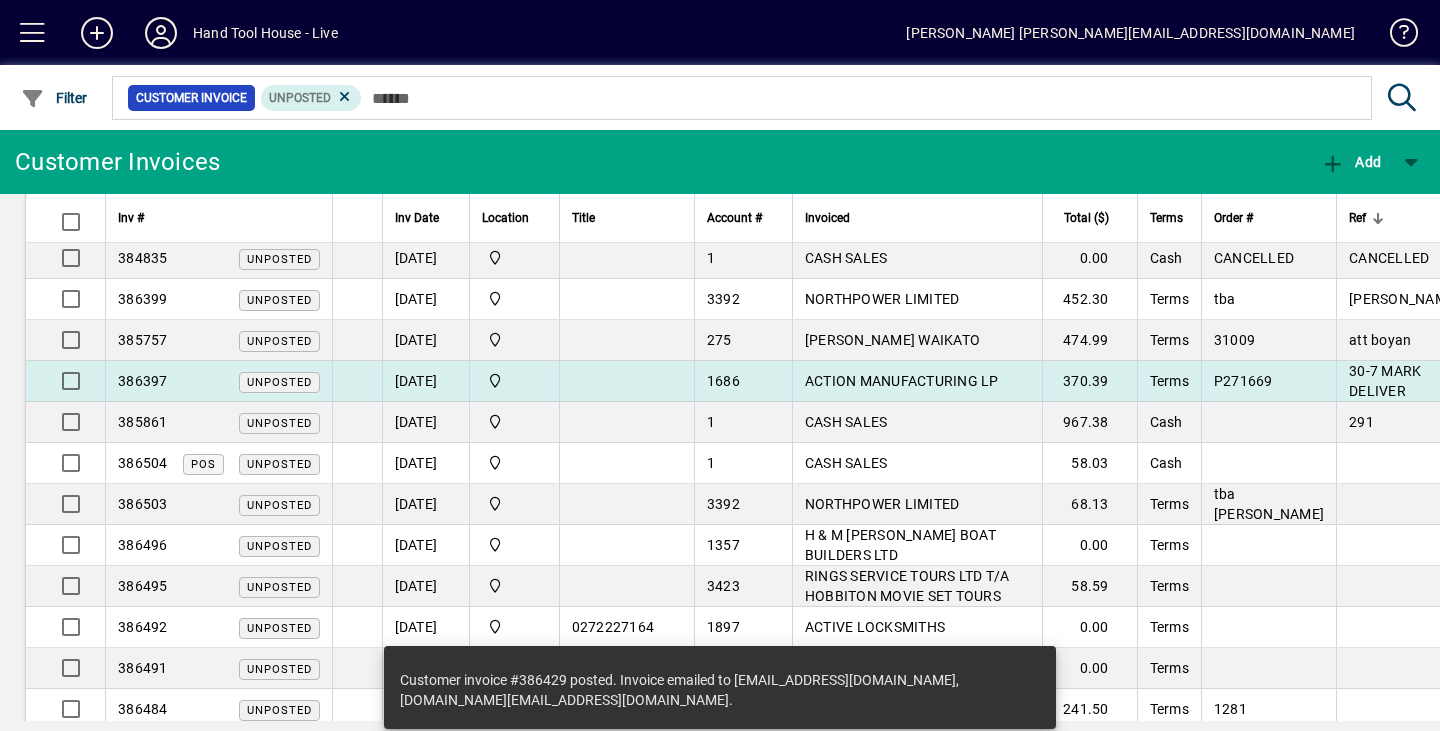 click on "386397" at bounding box center [143, 381] 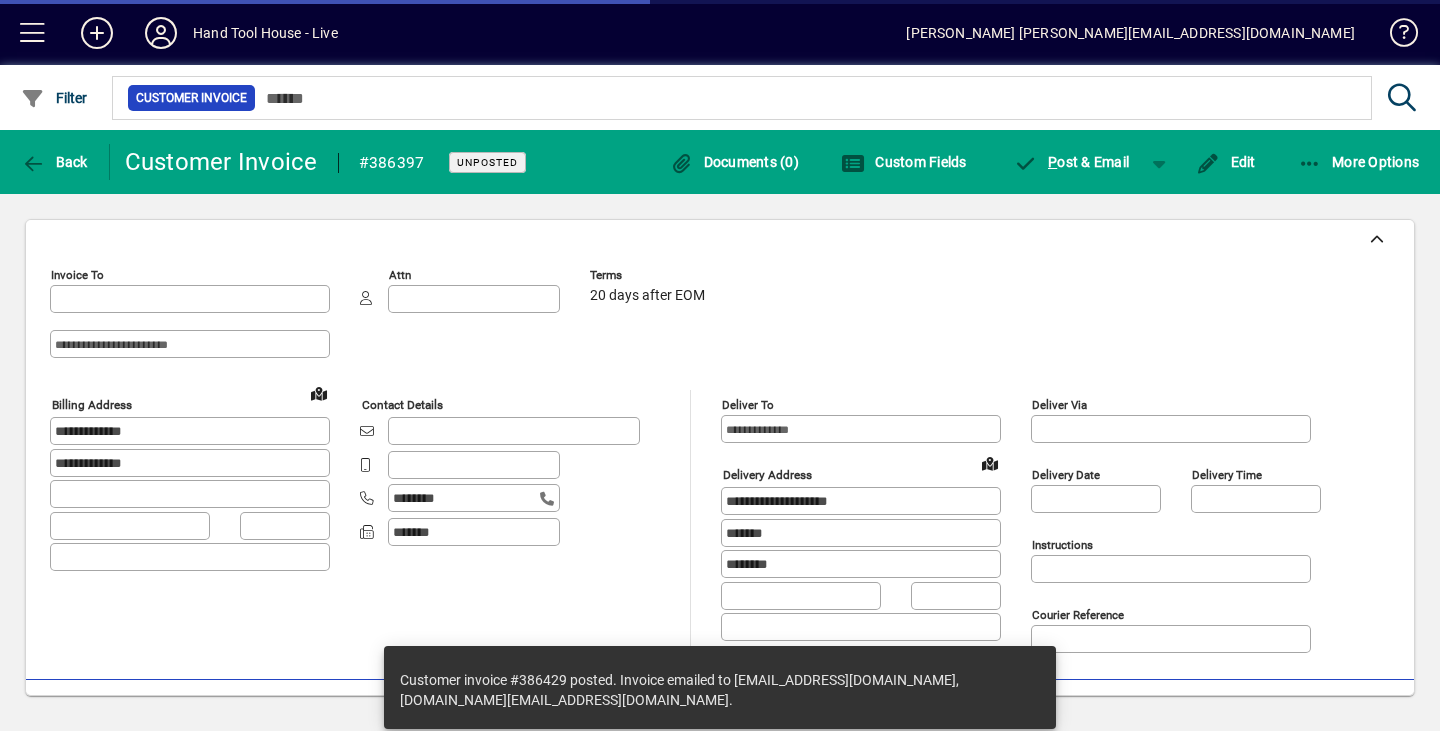 type on "**********" 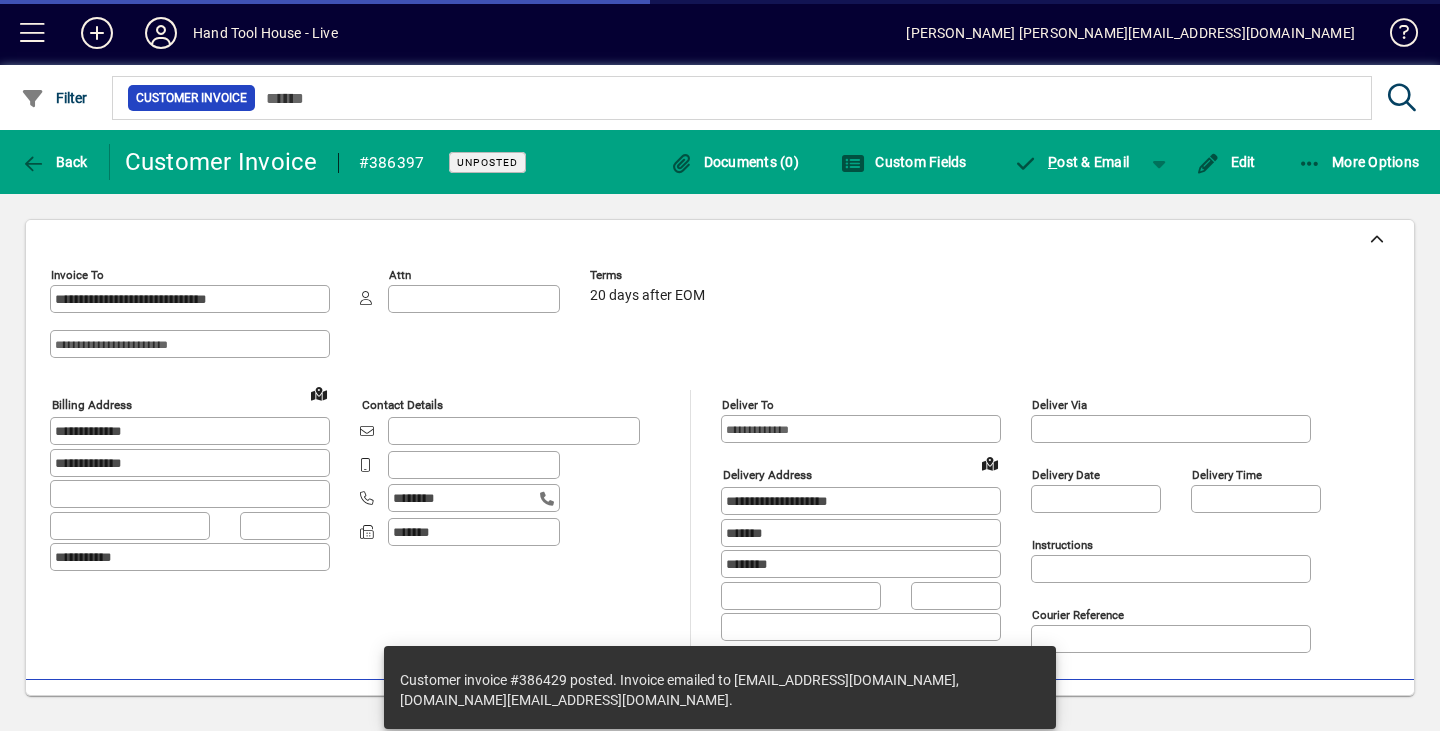 type on "**********" 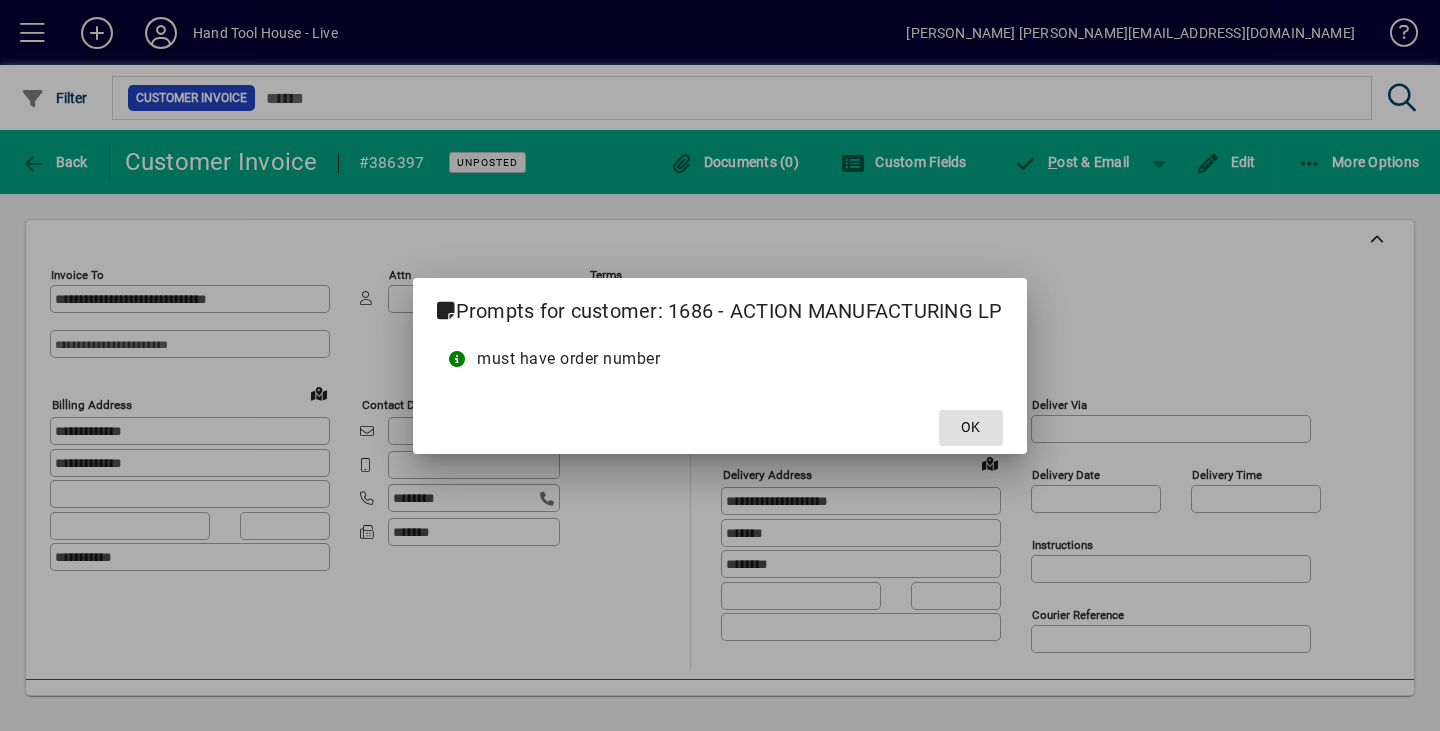 click 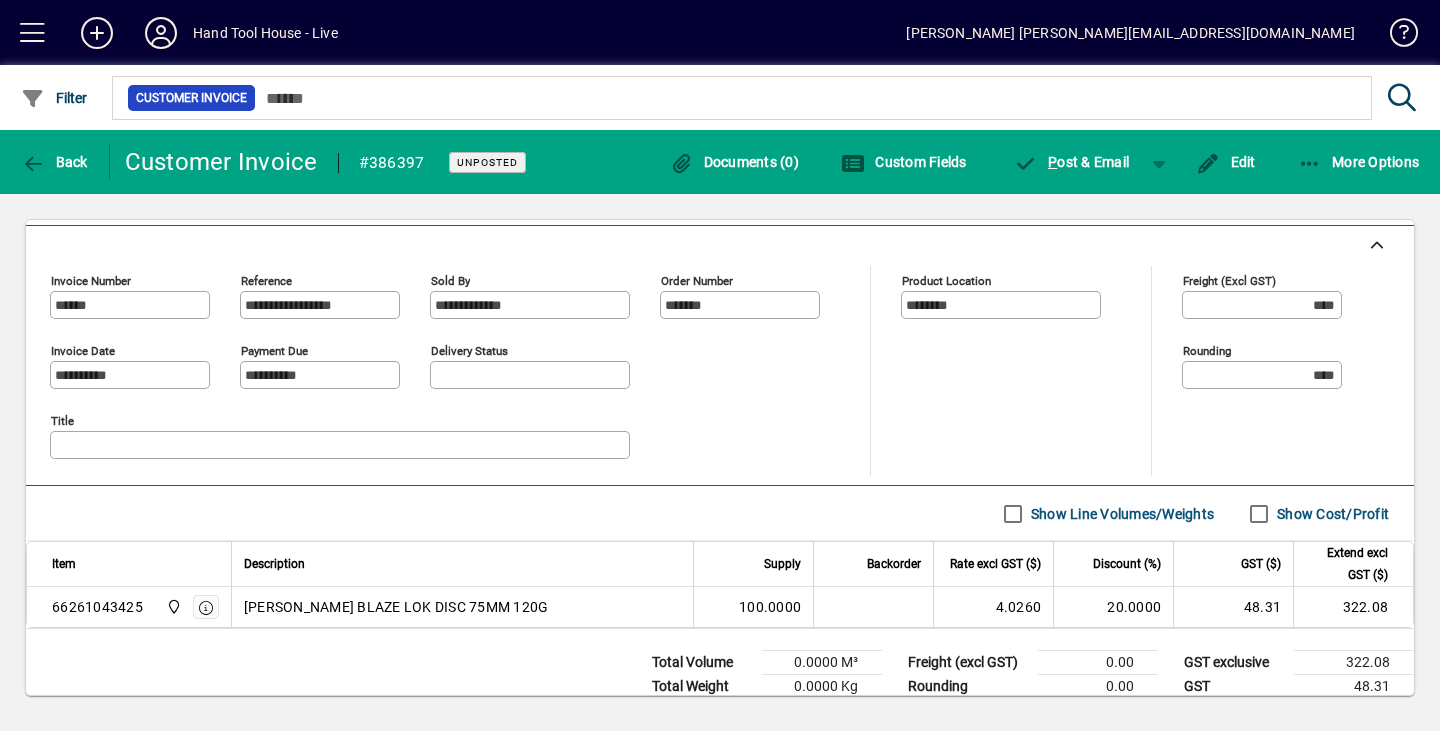 scroll, scrollTop: 500, scrollLeft: 0, axis: vertical 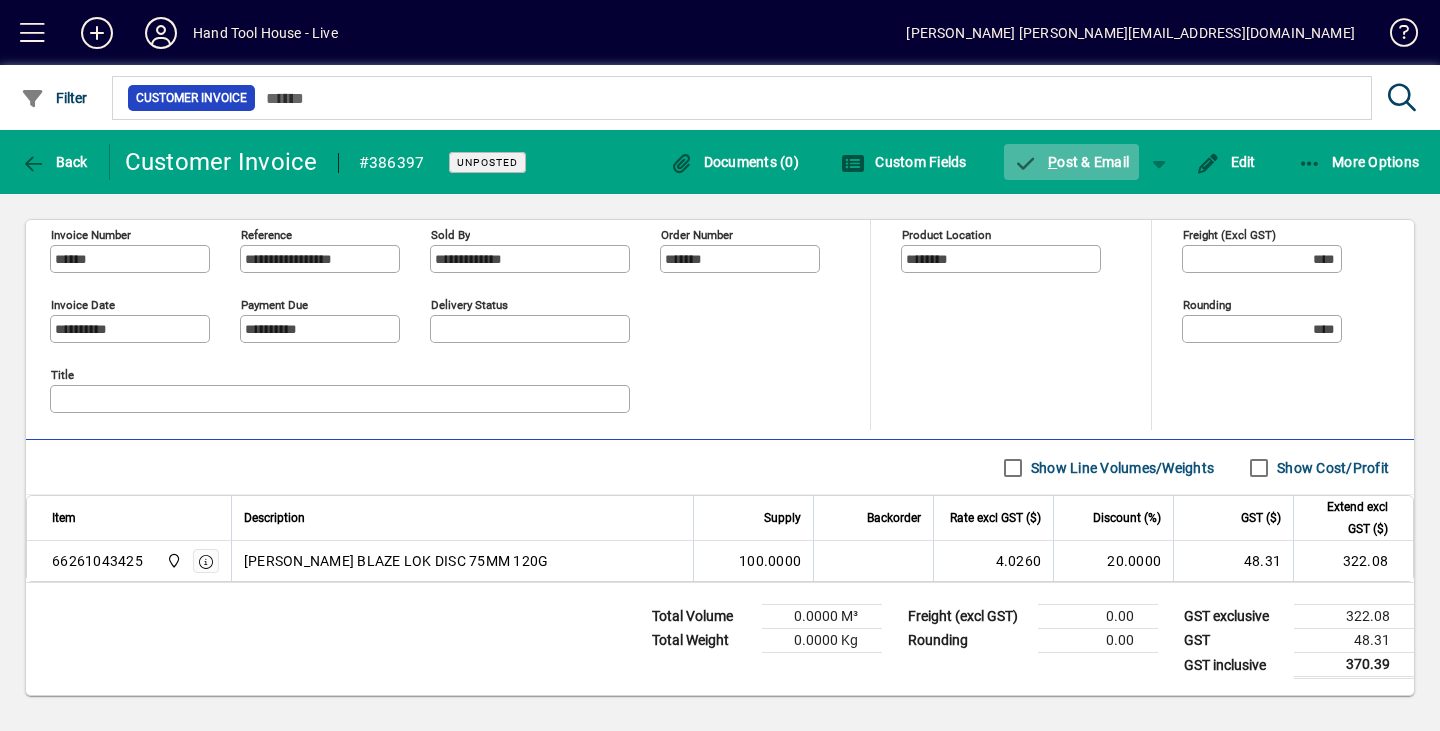 click on "P ost & Email" 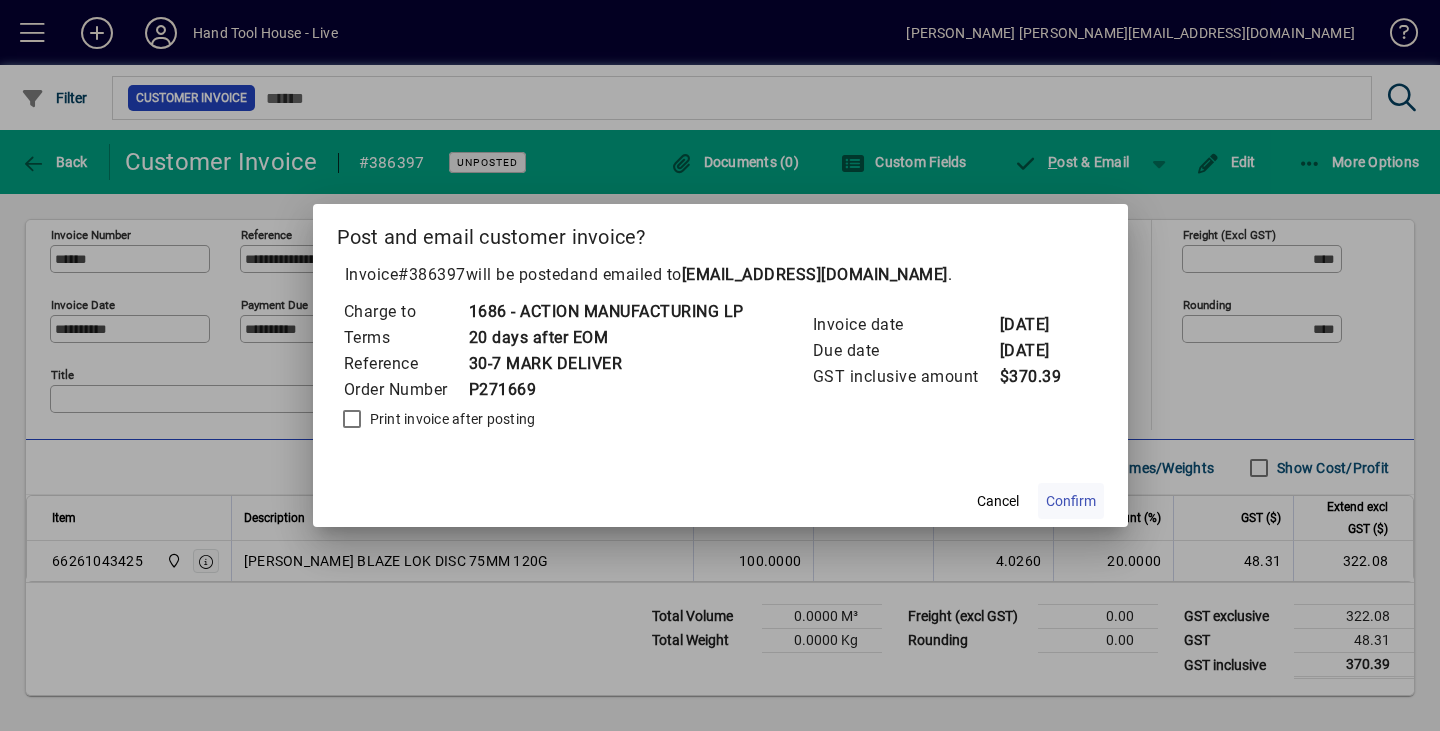 click on "Confirm" 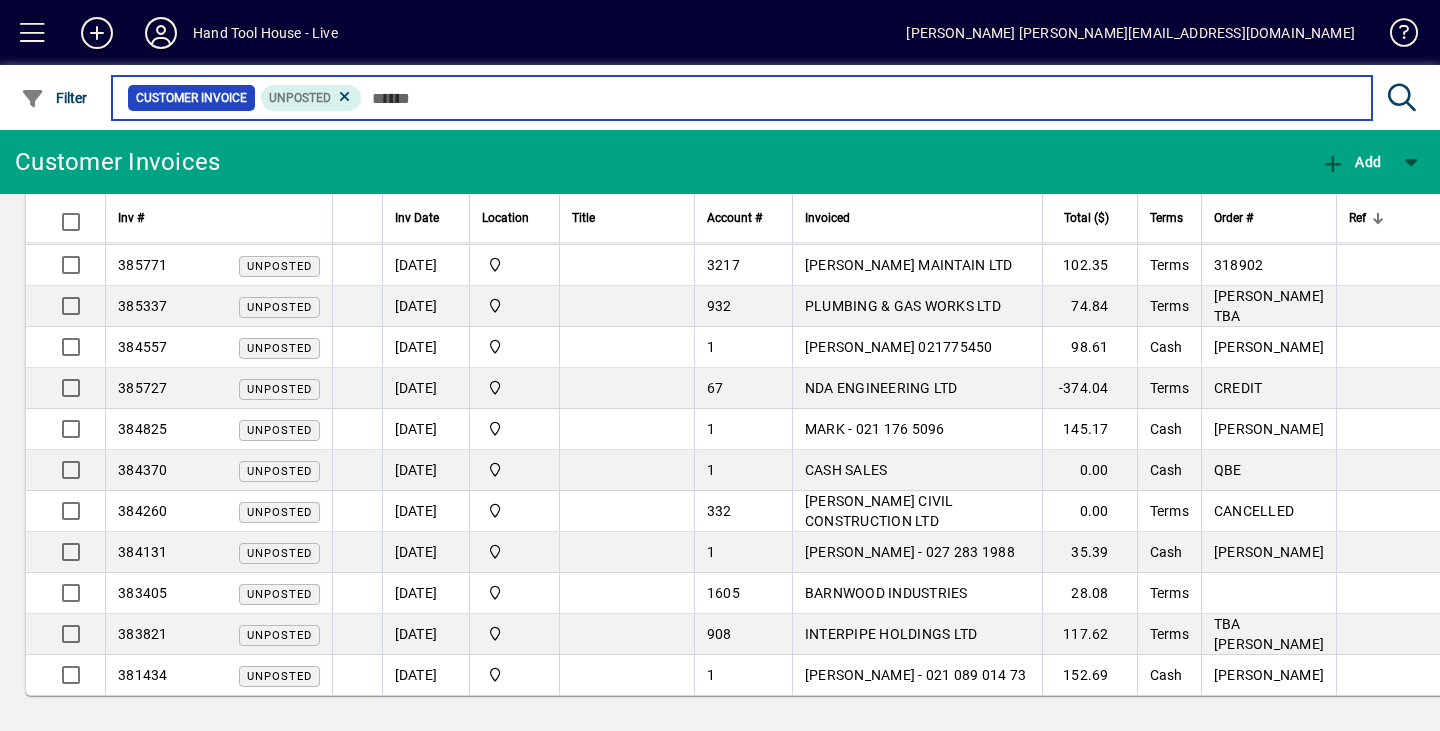 scroll, scrollTop: 2514, scrollLeft: 0, axis: vertical 